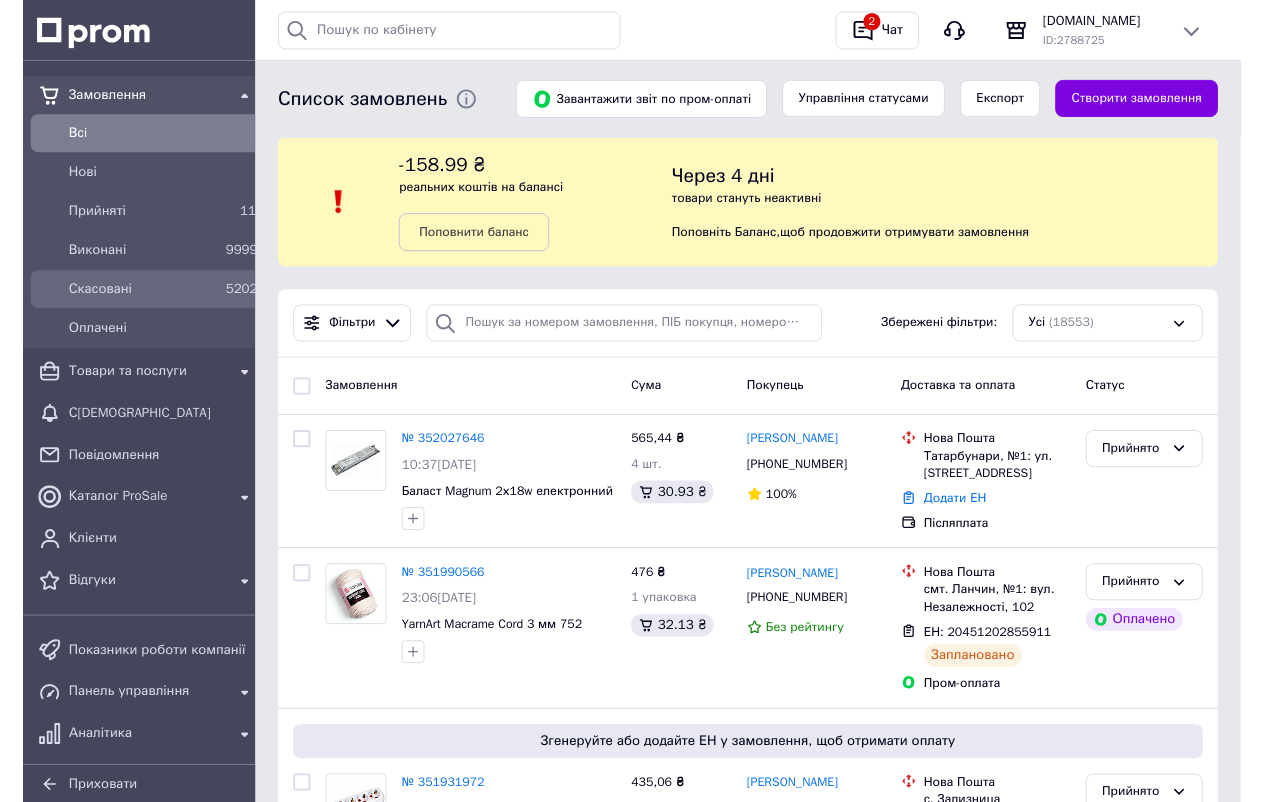 scroll, scrollTop: 0, scrollLeft: 0, axis: both 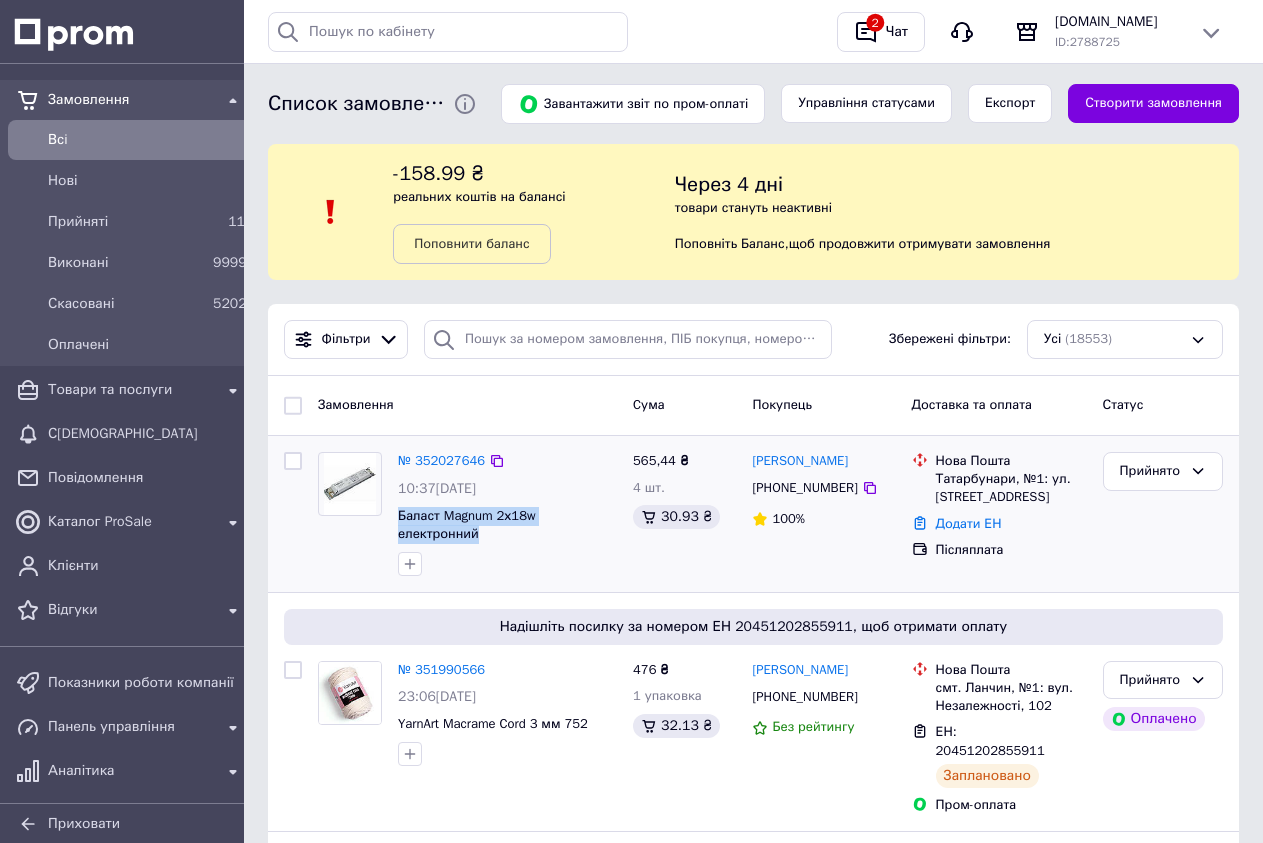 drag, startPoint x: 391, startPoint y: 517, endPoint x: 614, endPoint y: 514, distance: 223.02017 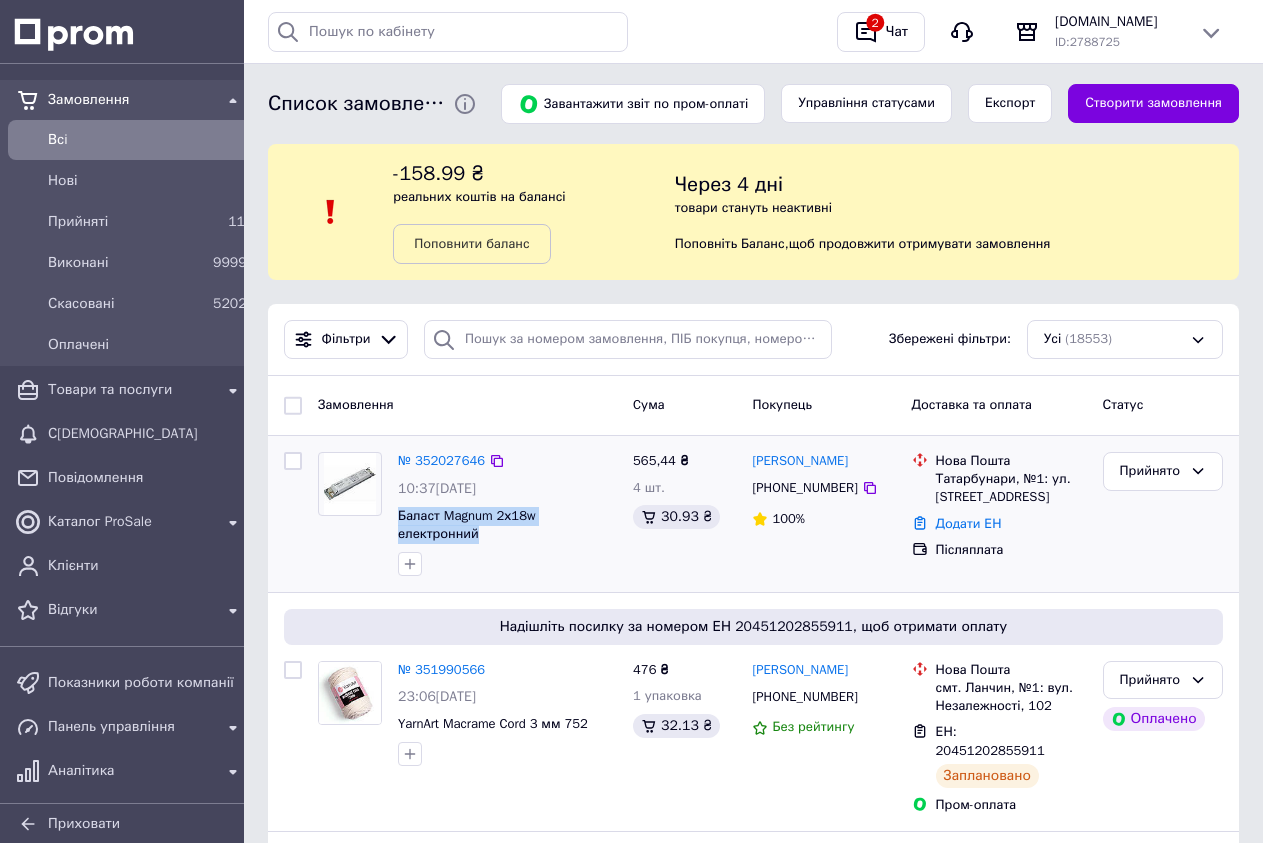 copy on "Баласт Magnum 2х18w електронний" 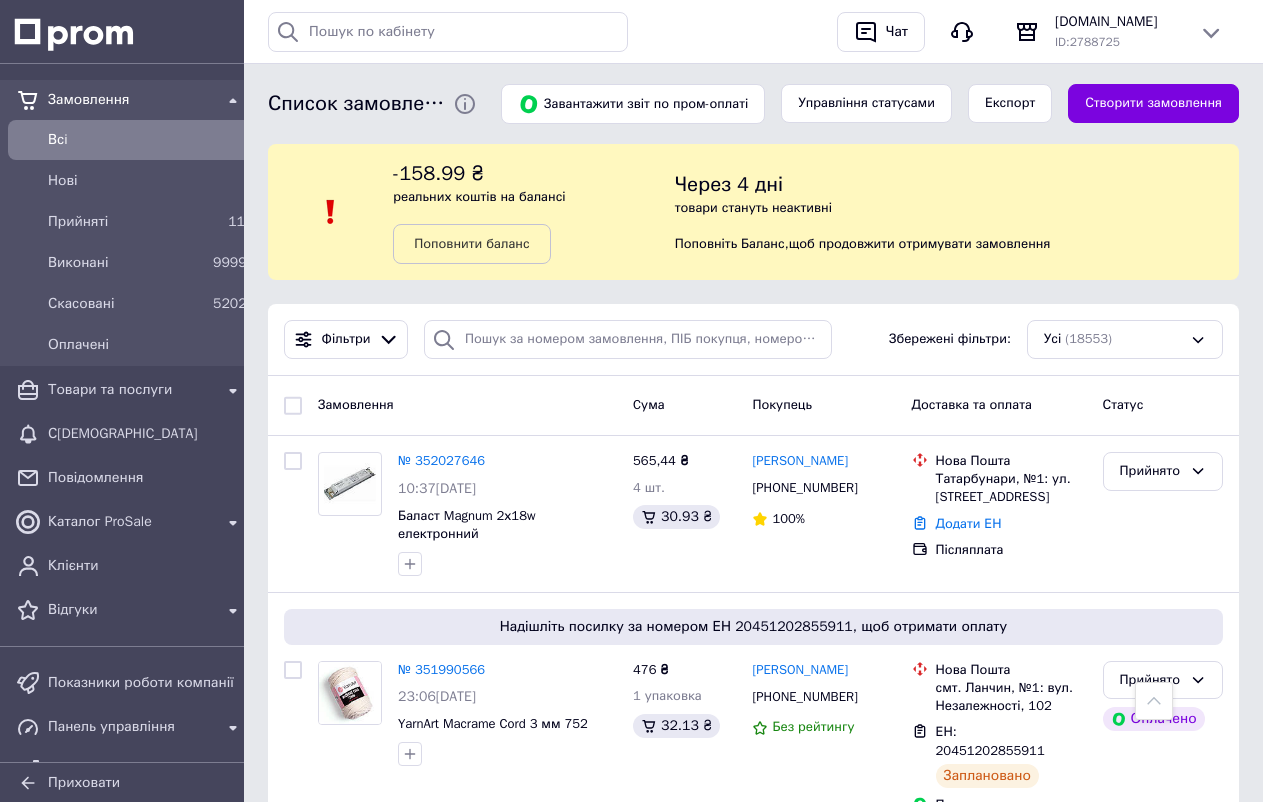 scroll, scrollTop: 9192, scrollLeft: 0, axis: vertical 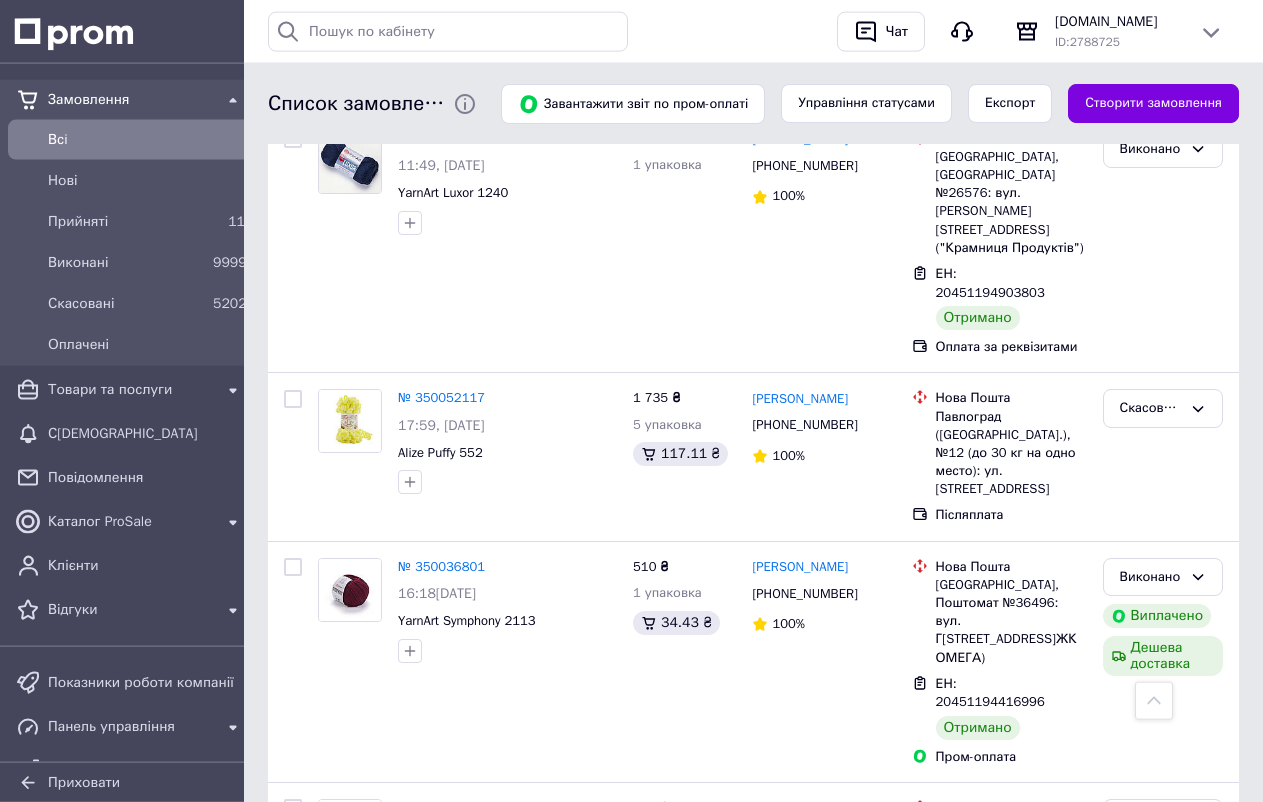 click on "№ 349841554" at bounding box center (441, 1340) 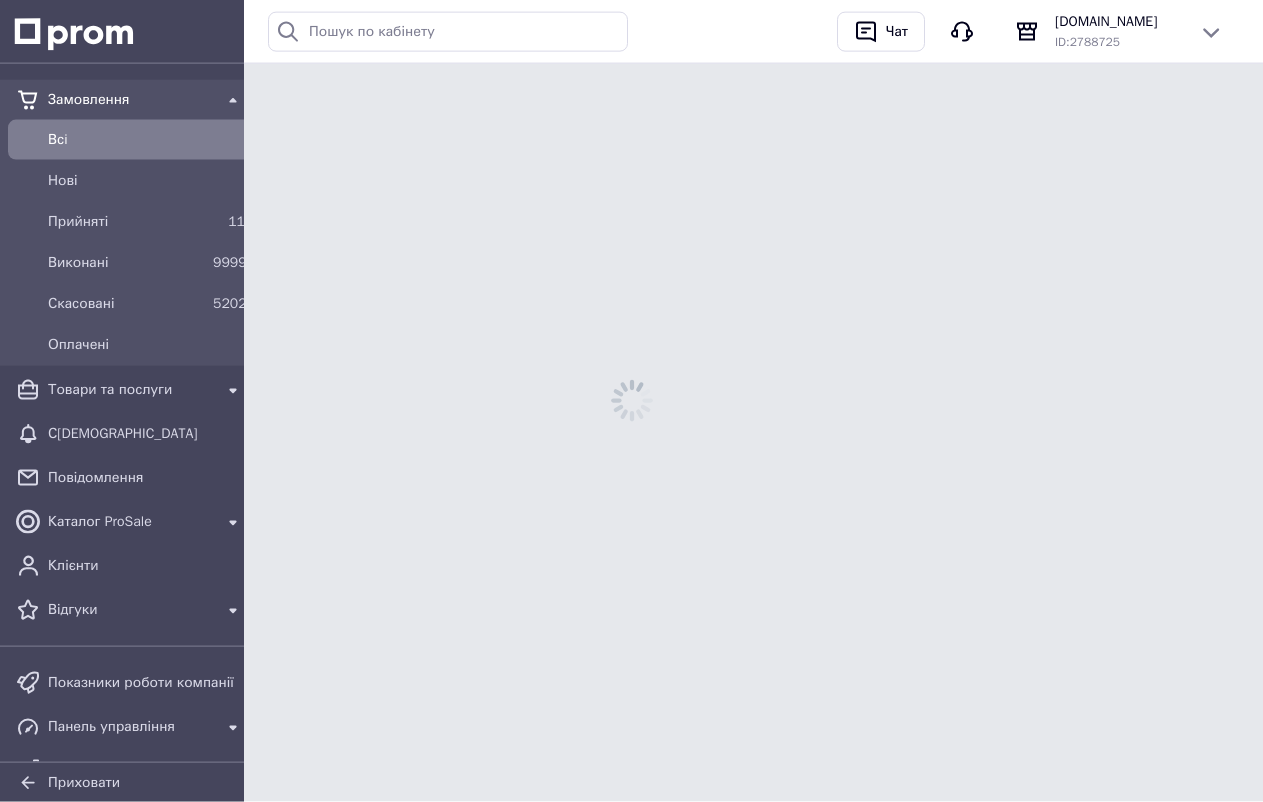 scroll, scrollTop: 0, scrollLeft: 0, axis: both 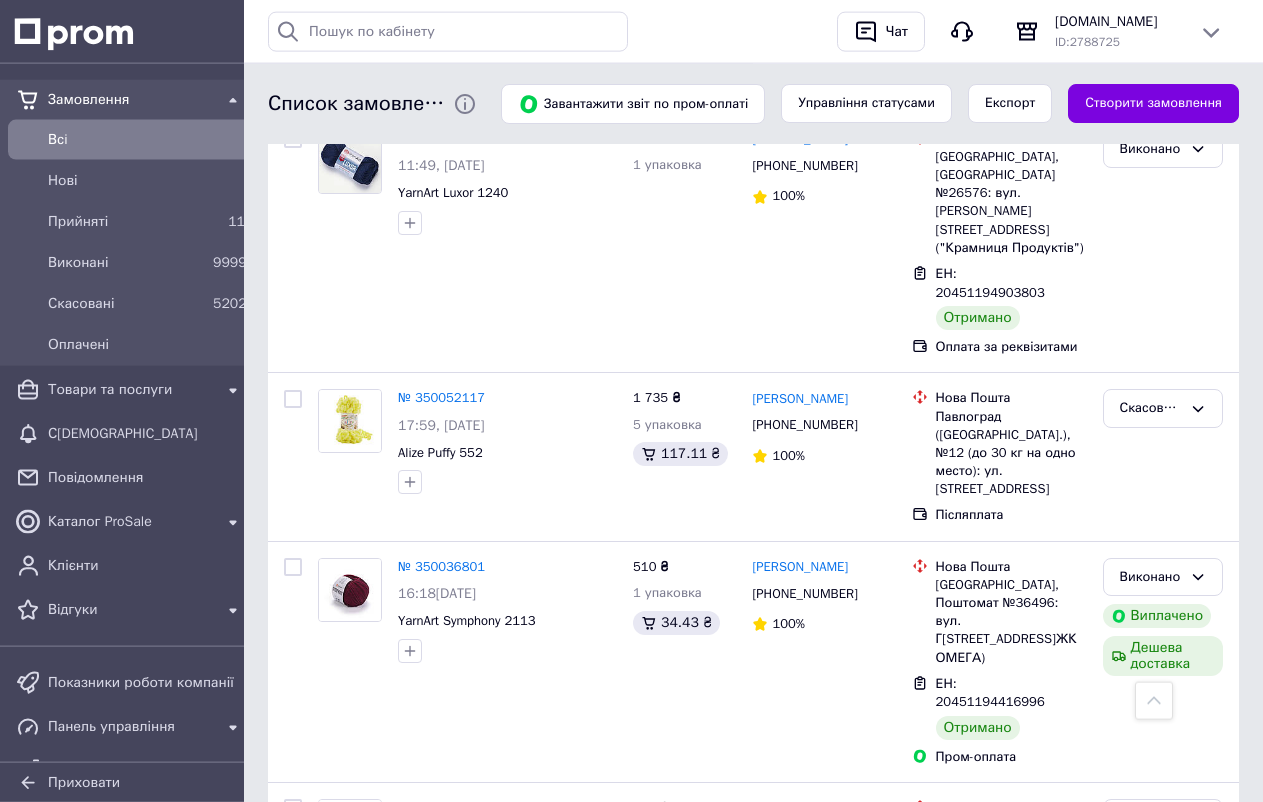 click on "№ 349841554" at bounding box center [441, 1340] 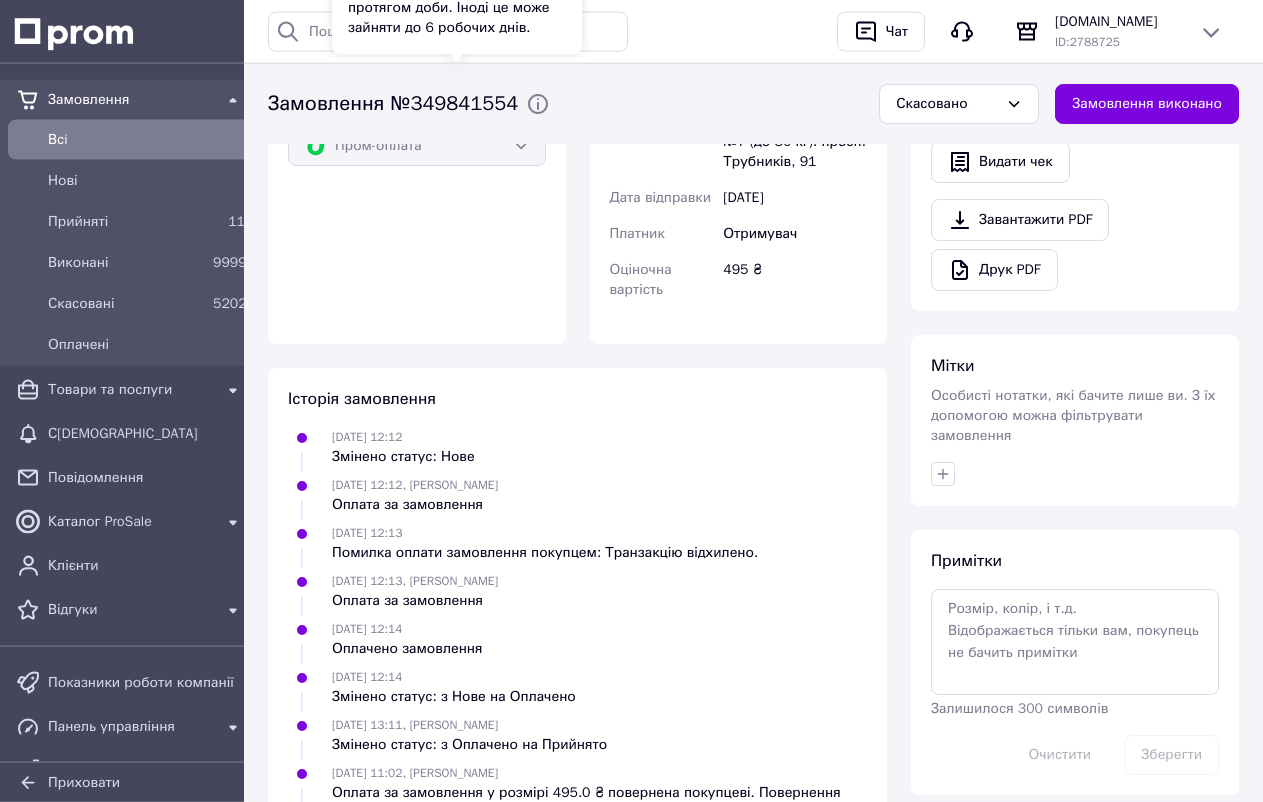 scroll, scrollTop: 949, scrollLeft: 0, axis: vertical 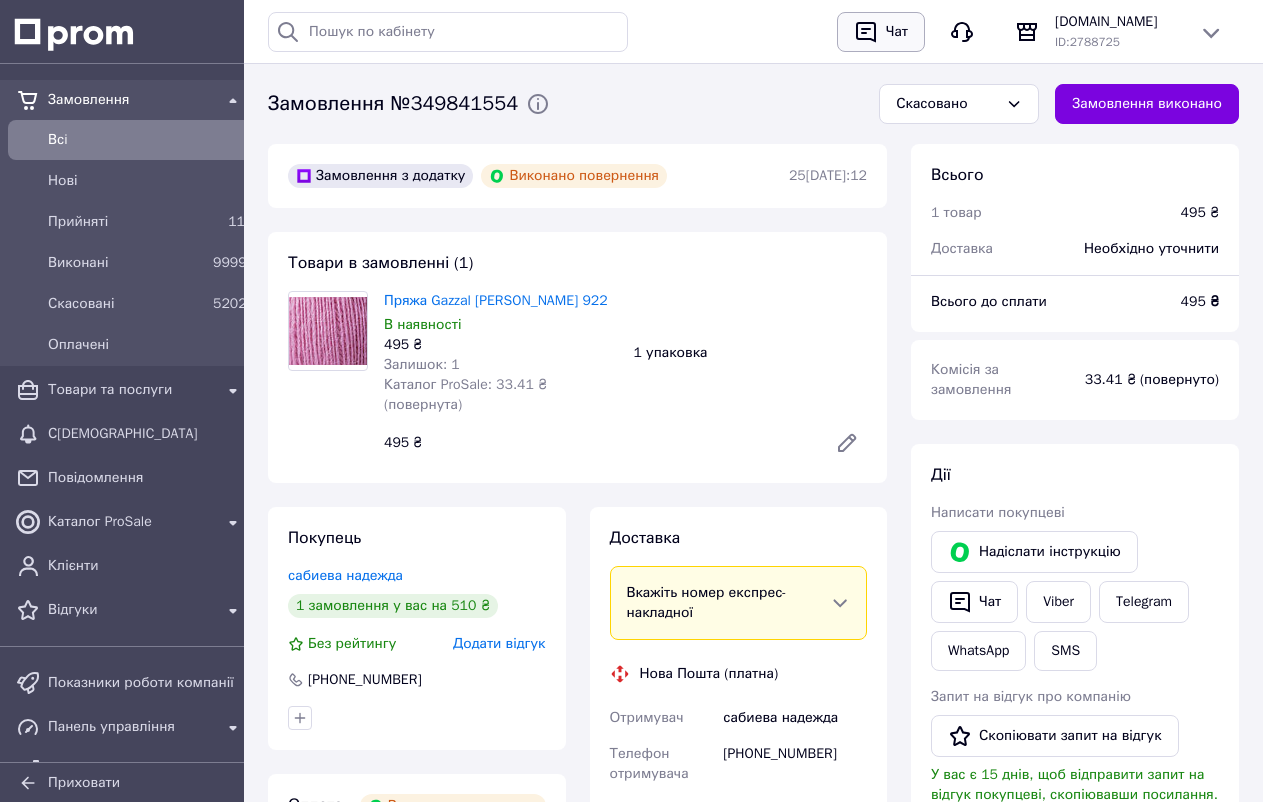 click on "Чат" at bounding box center [897, 32] 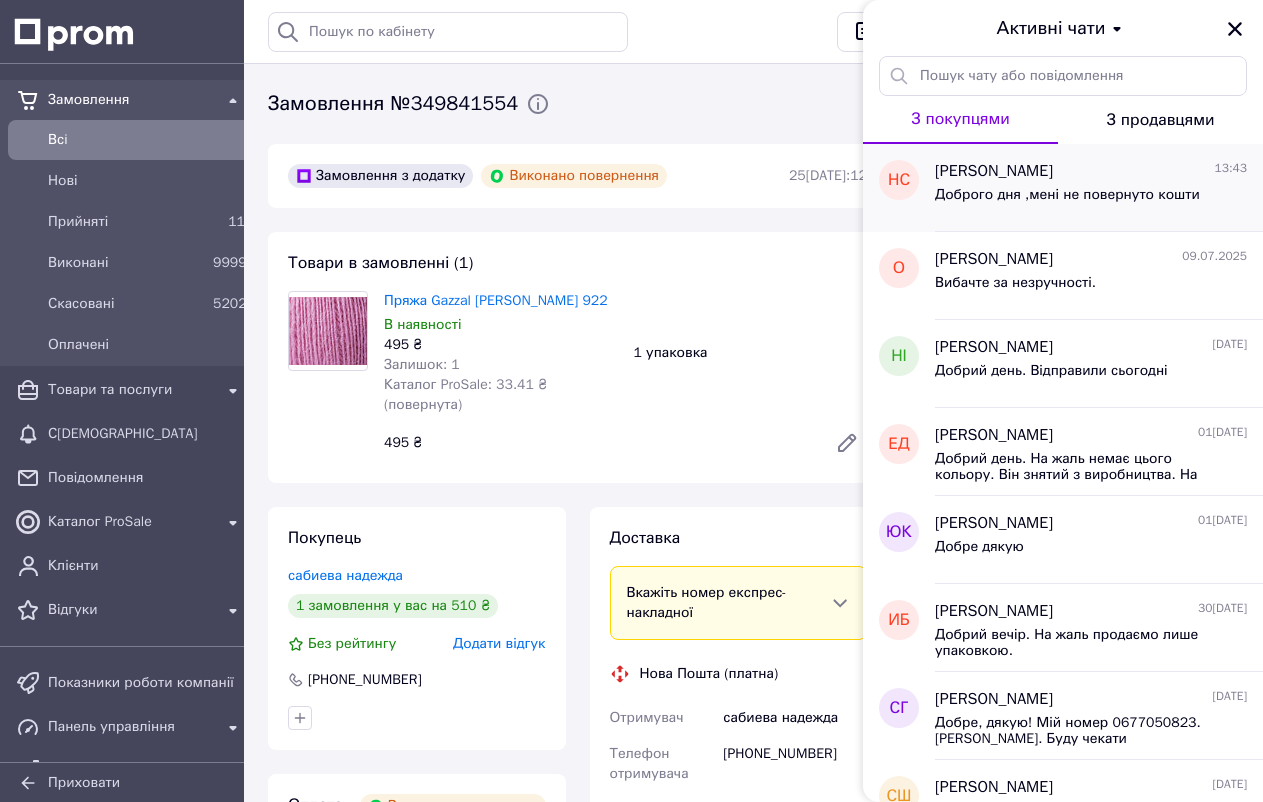 click on "Доброго дня ,мені не повернуто кошти" at bounding box center (1067, 195) 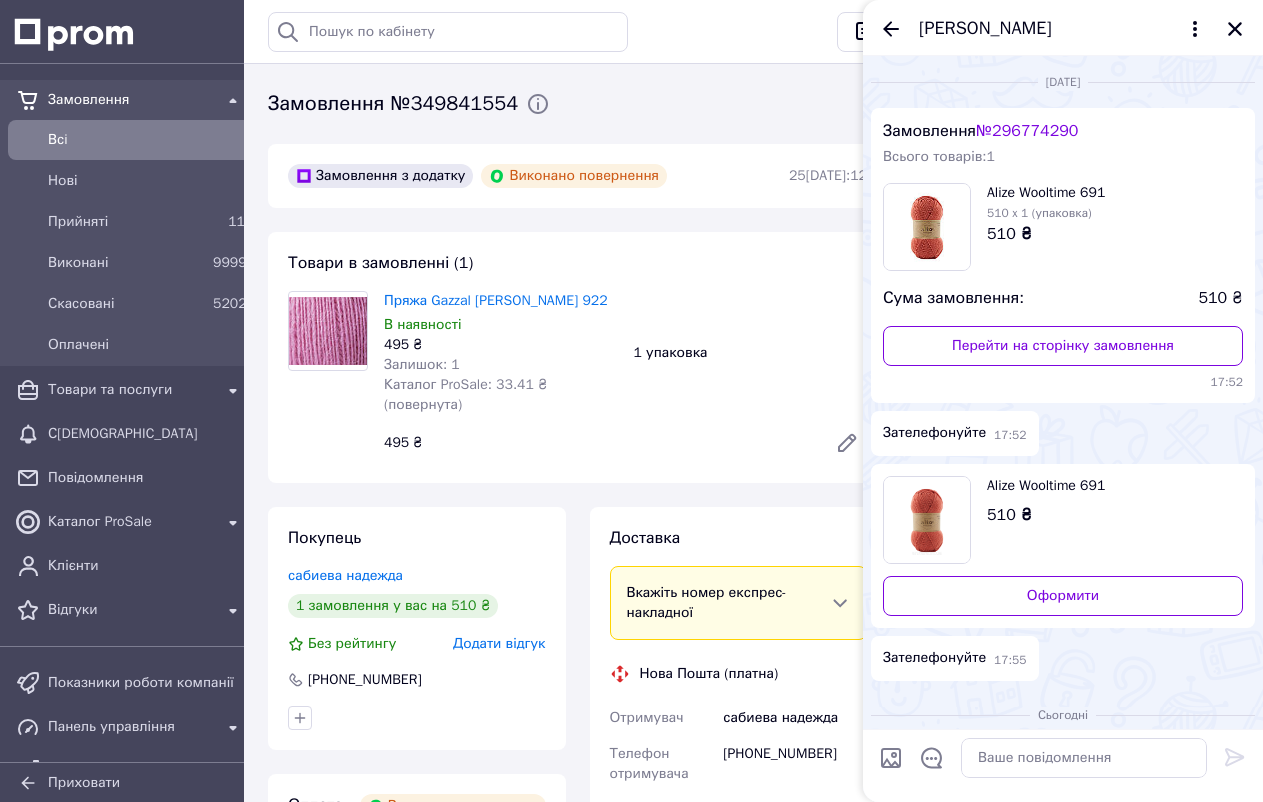 scroll, scrollTop: 257, scrollLeft: 0, axis: vertical 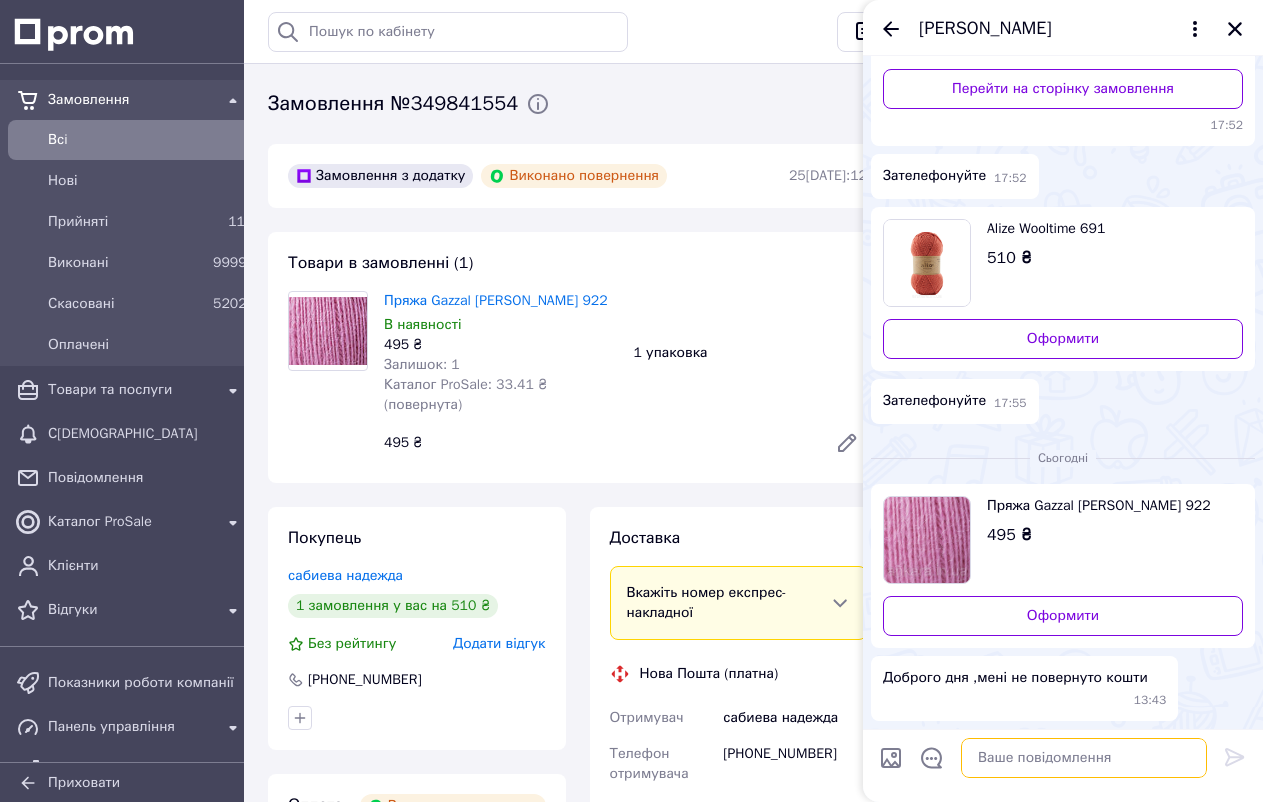 click at bounding box center [1084, 758] 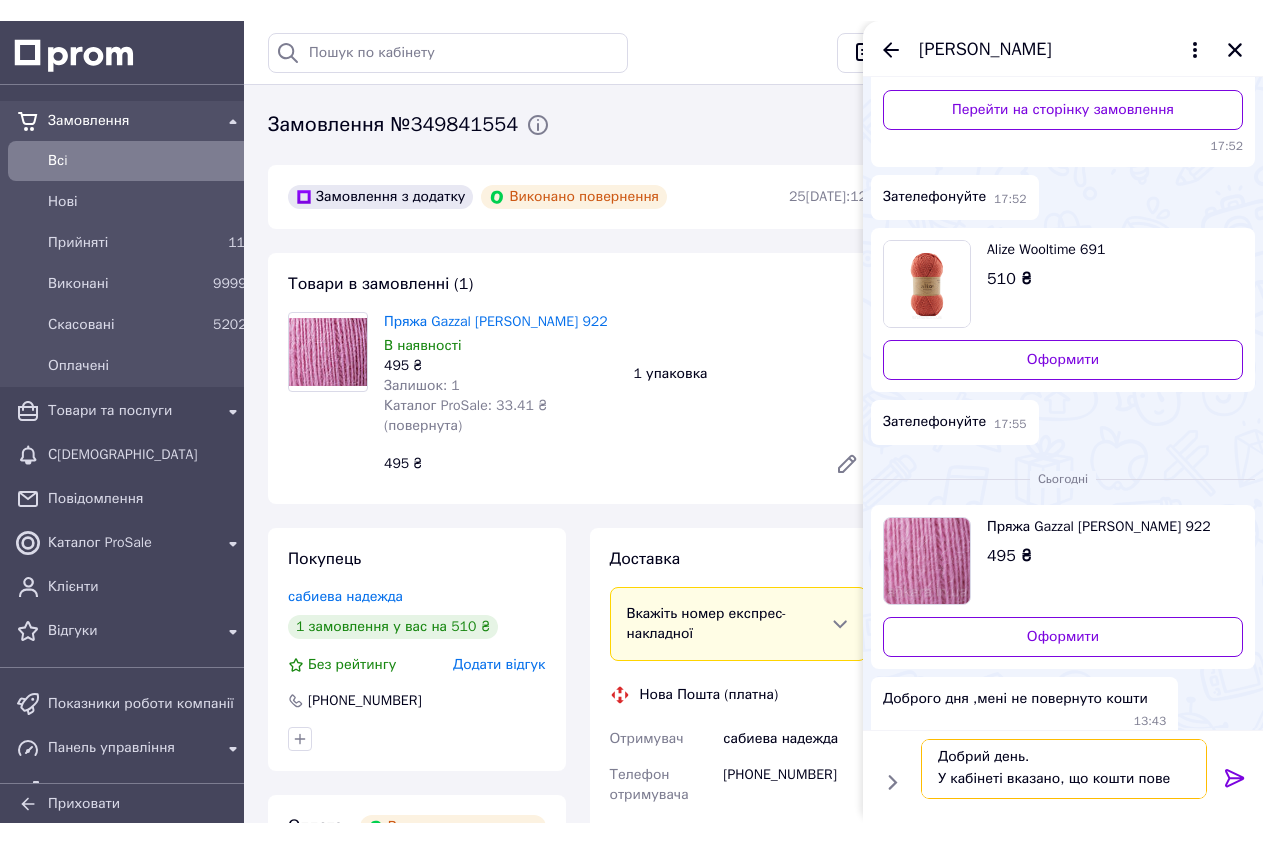 scroll, scrollTop: 15, scrollLeft: 0, axis: vertical 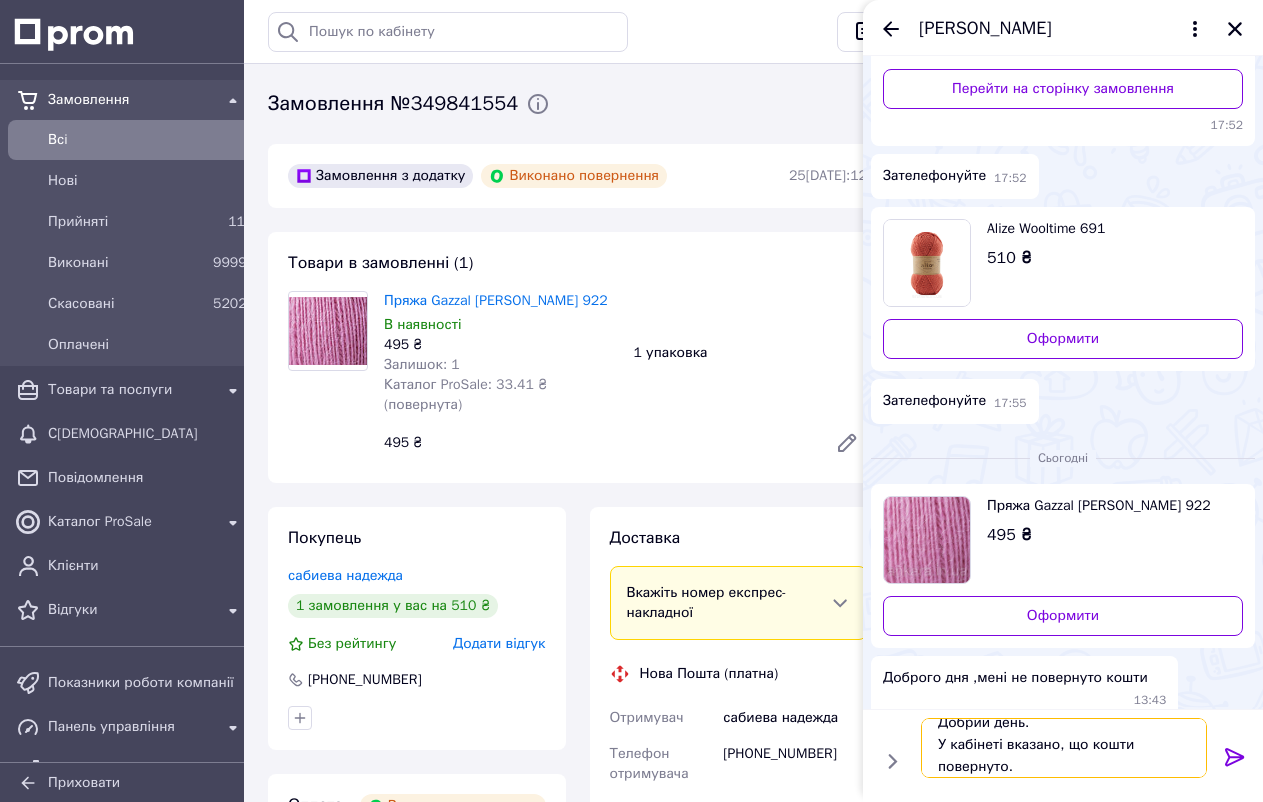 type on "Добрий день.
У кабінеті вказано, що кошти повернуто." 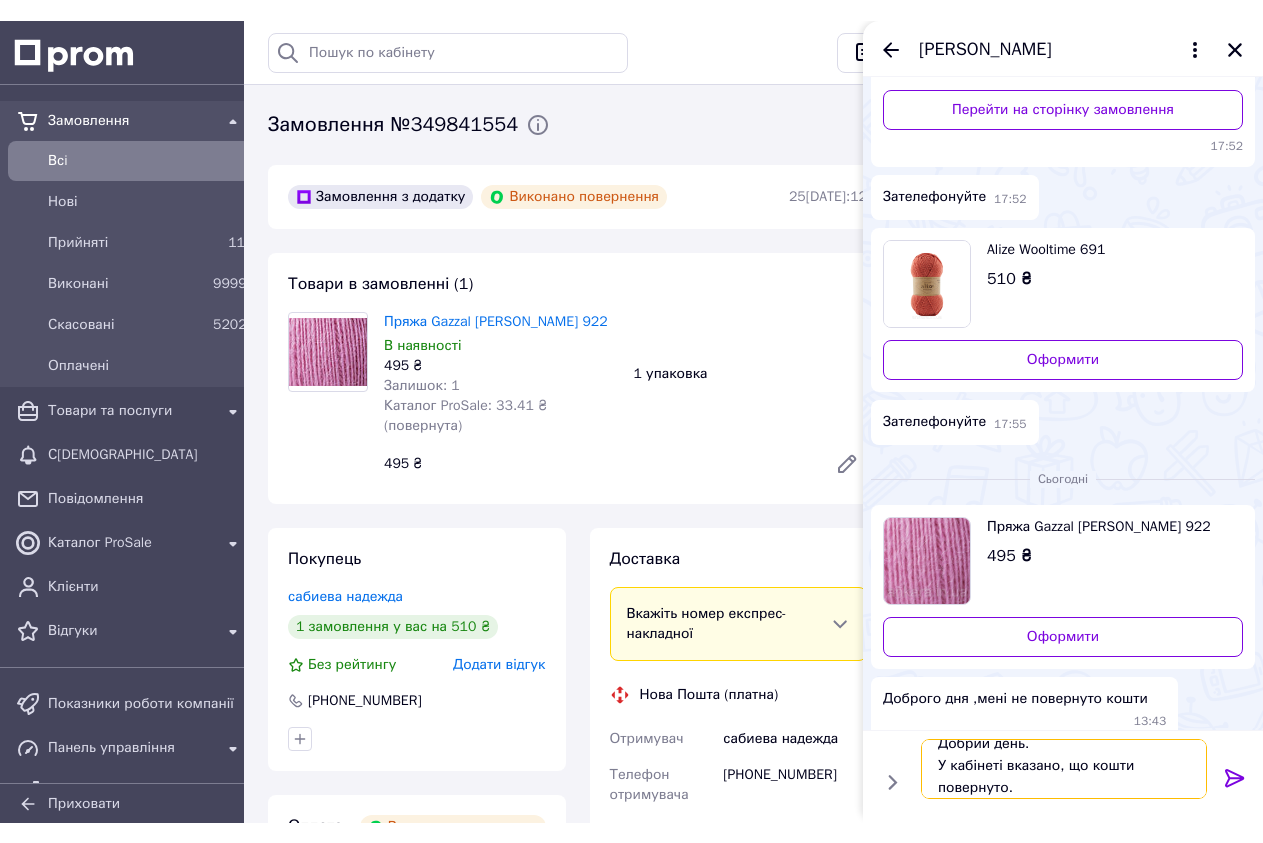 scroll, scrollTop: 236, scrollLeft: 0, axis: vertical 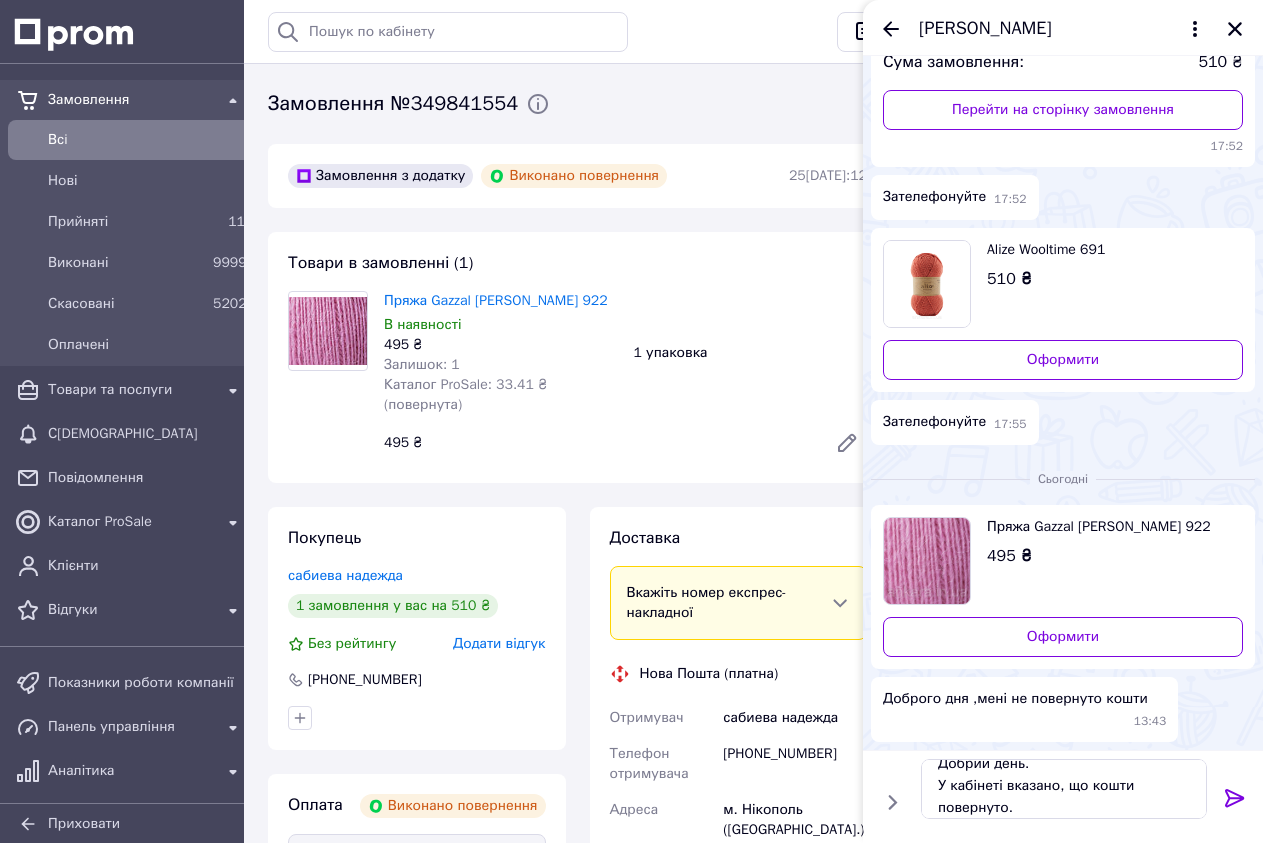 click 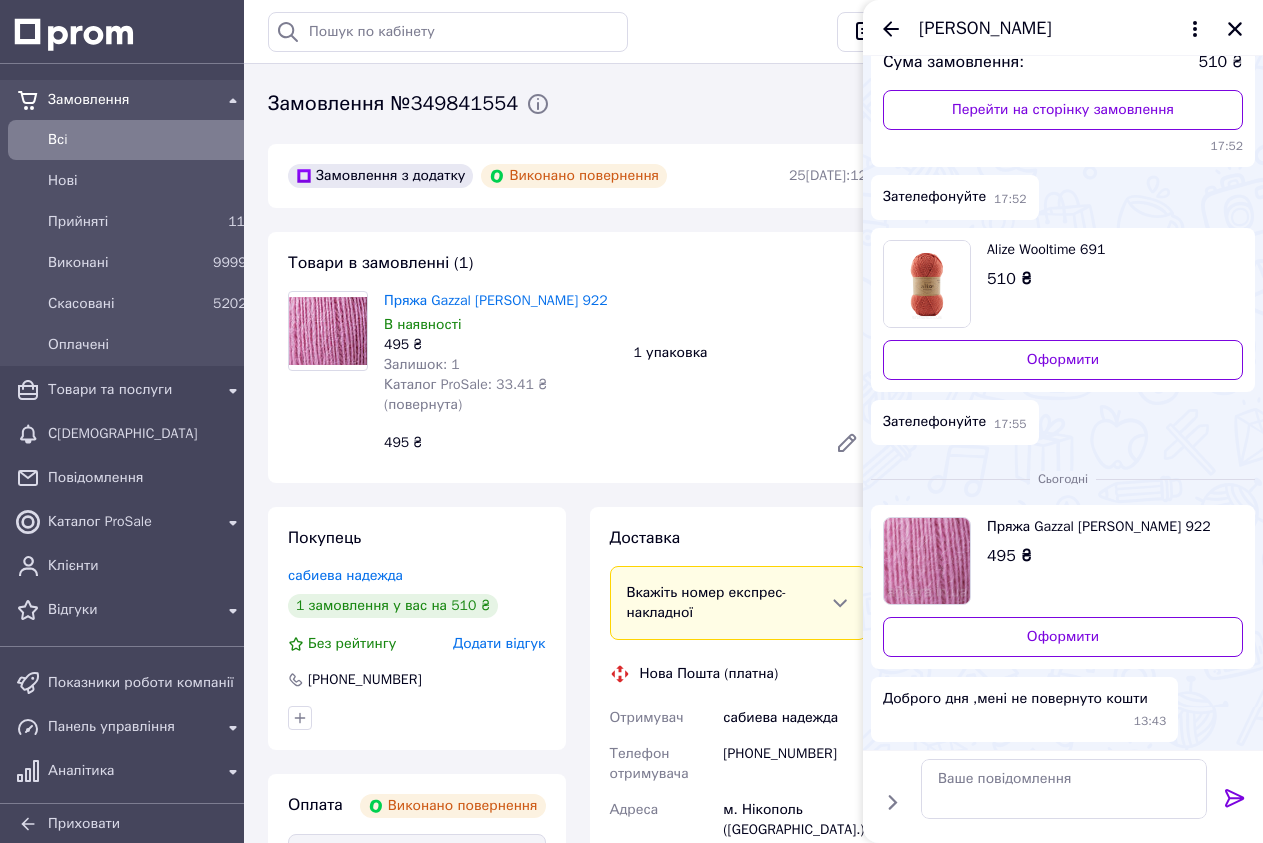 scroll, scrollTop: 0, scrollLeft: 0, axis: both 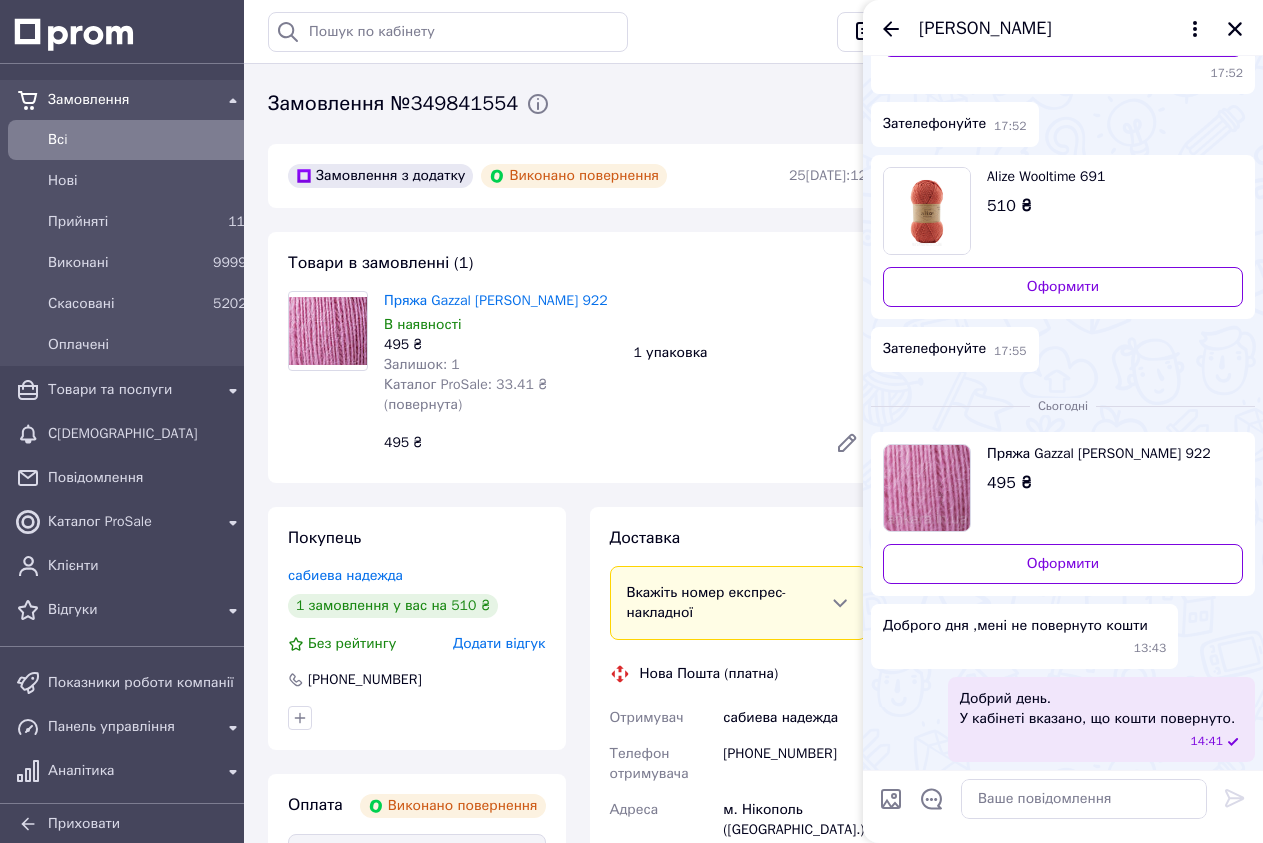 click at bounding box center [891, 799] 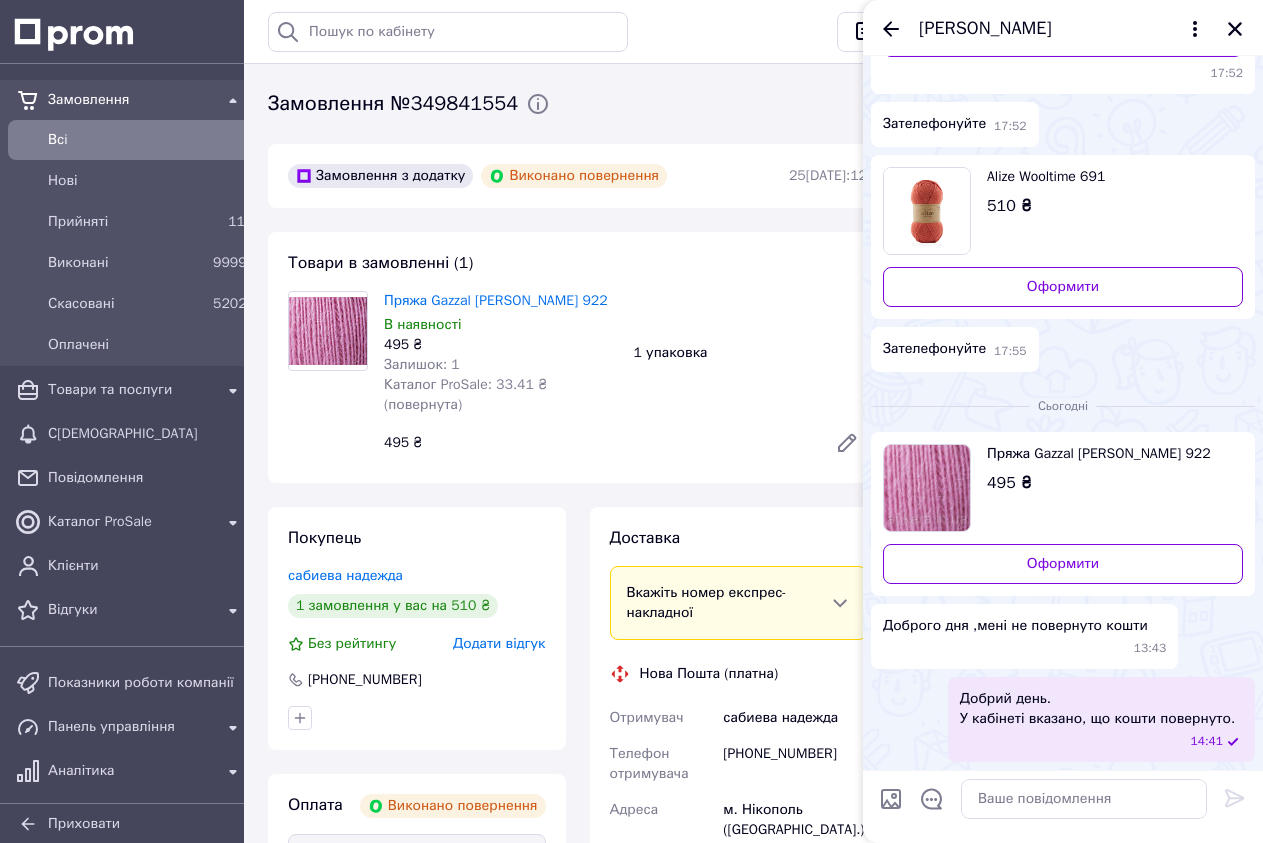 type on "C:\fakepath\Screenshot_4.png" 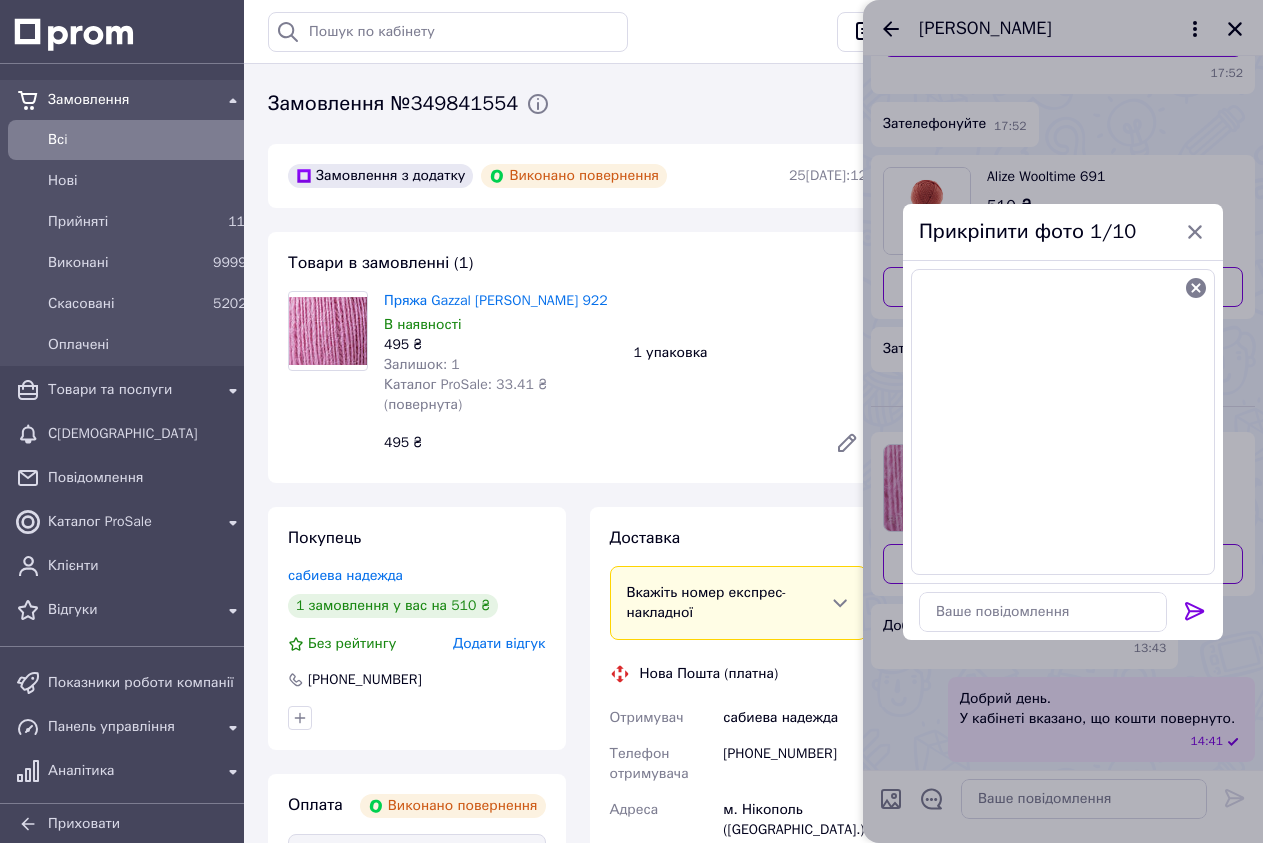 click 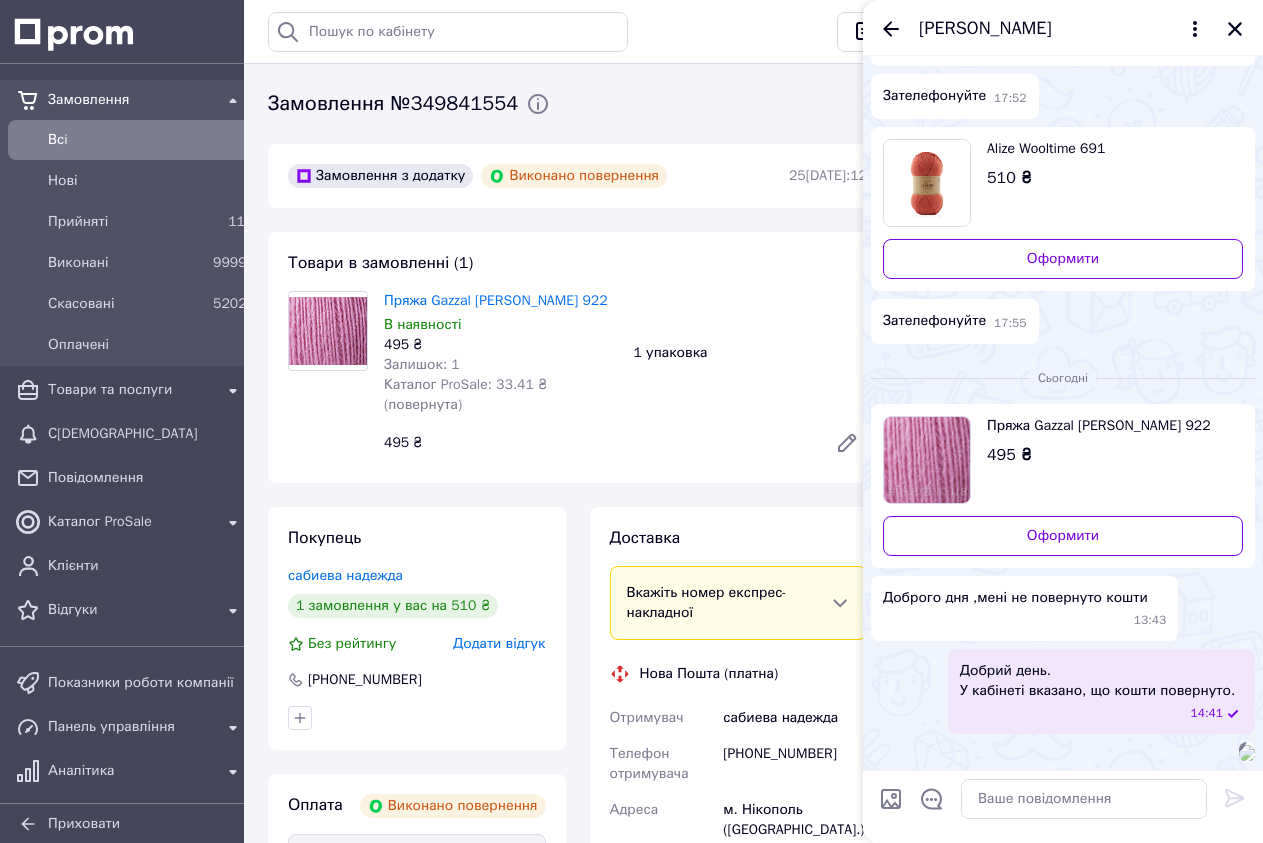 click at bounding box center (891, 799) 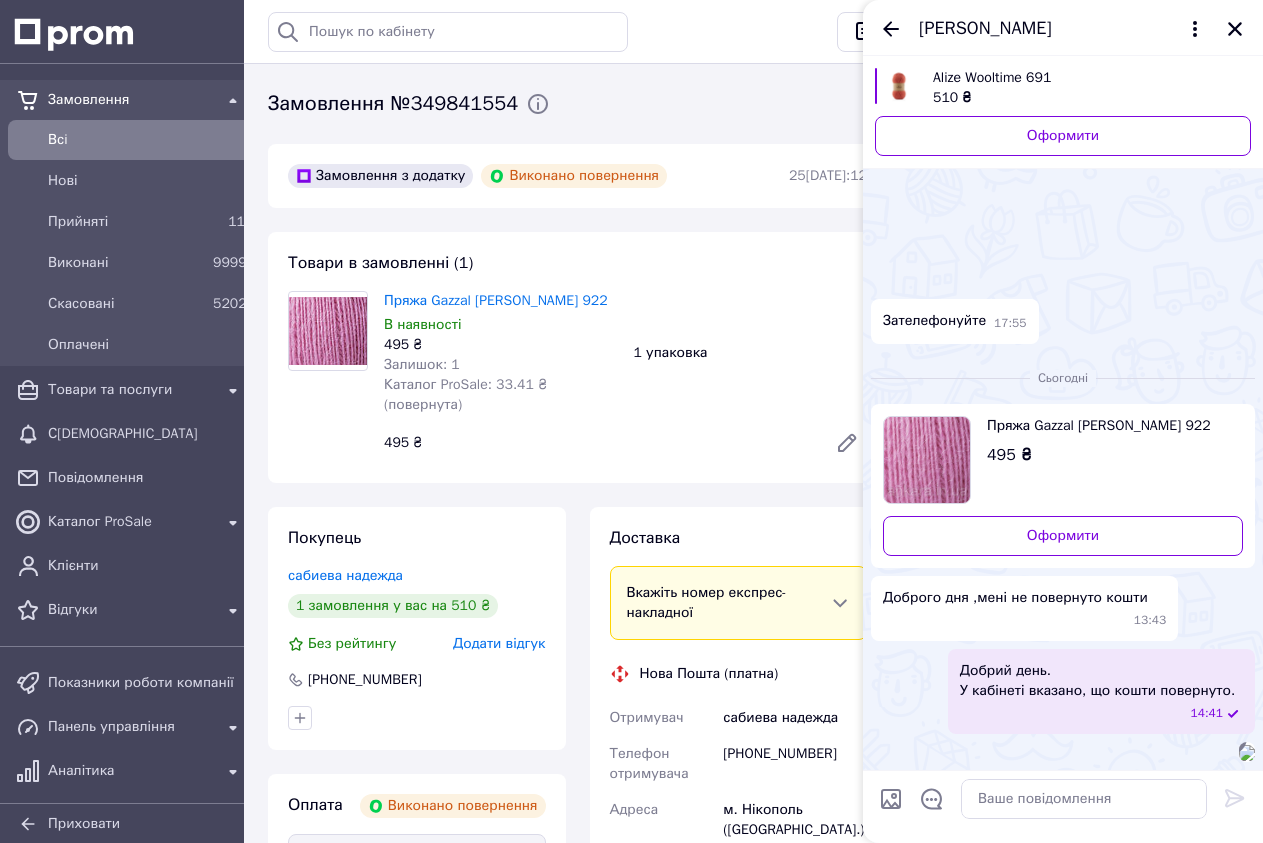scroll, scrollTop: 362, scrollLeft: 0, axis: vertical 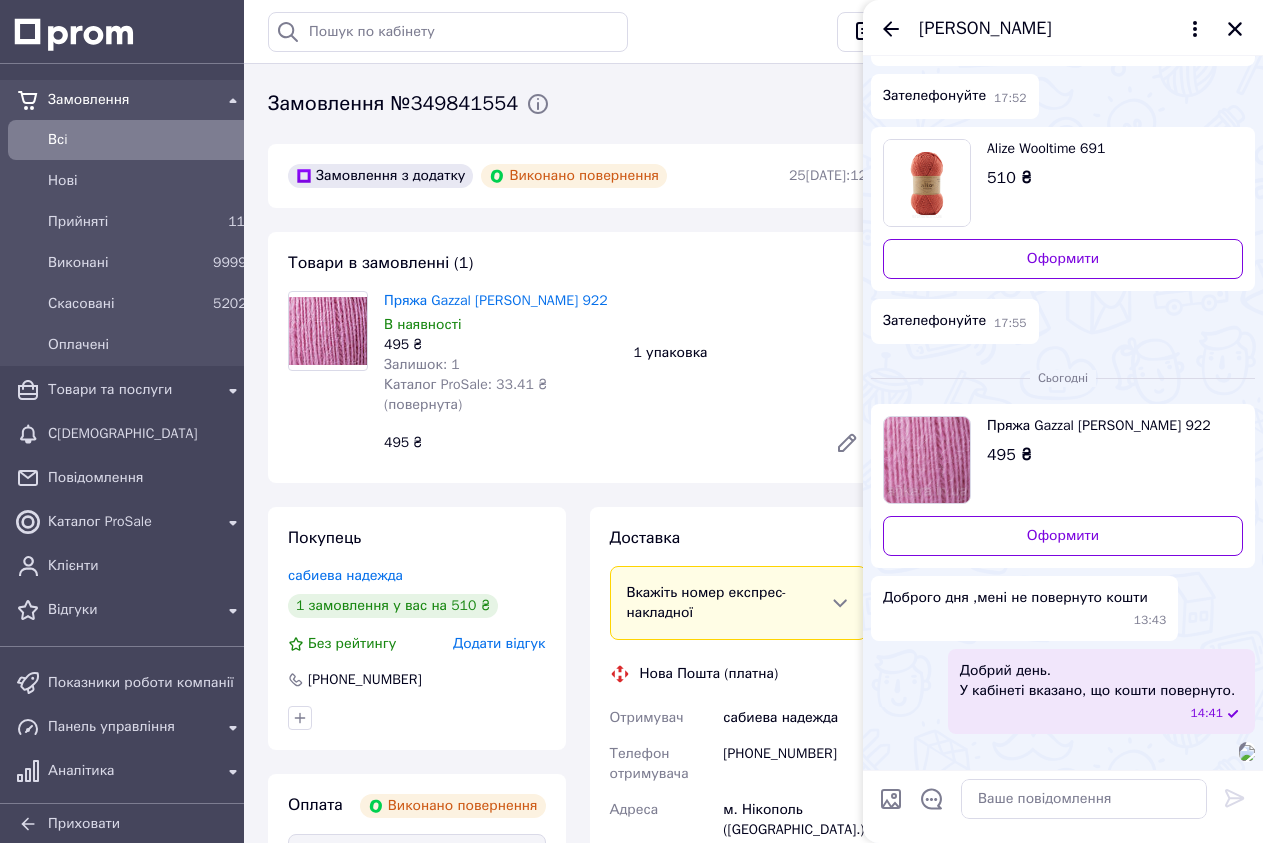 type on "C:\fakepath\Screenshot_5.png" 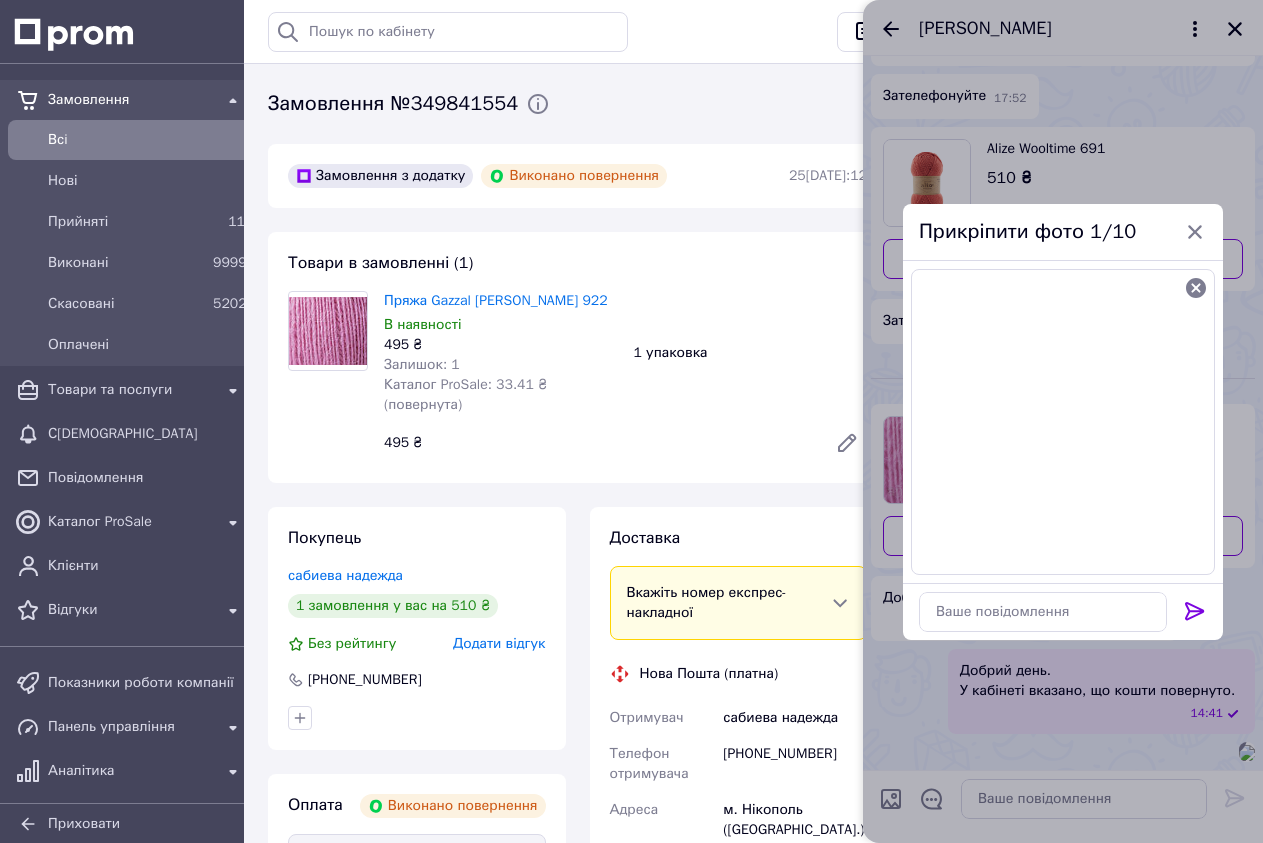 type 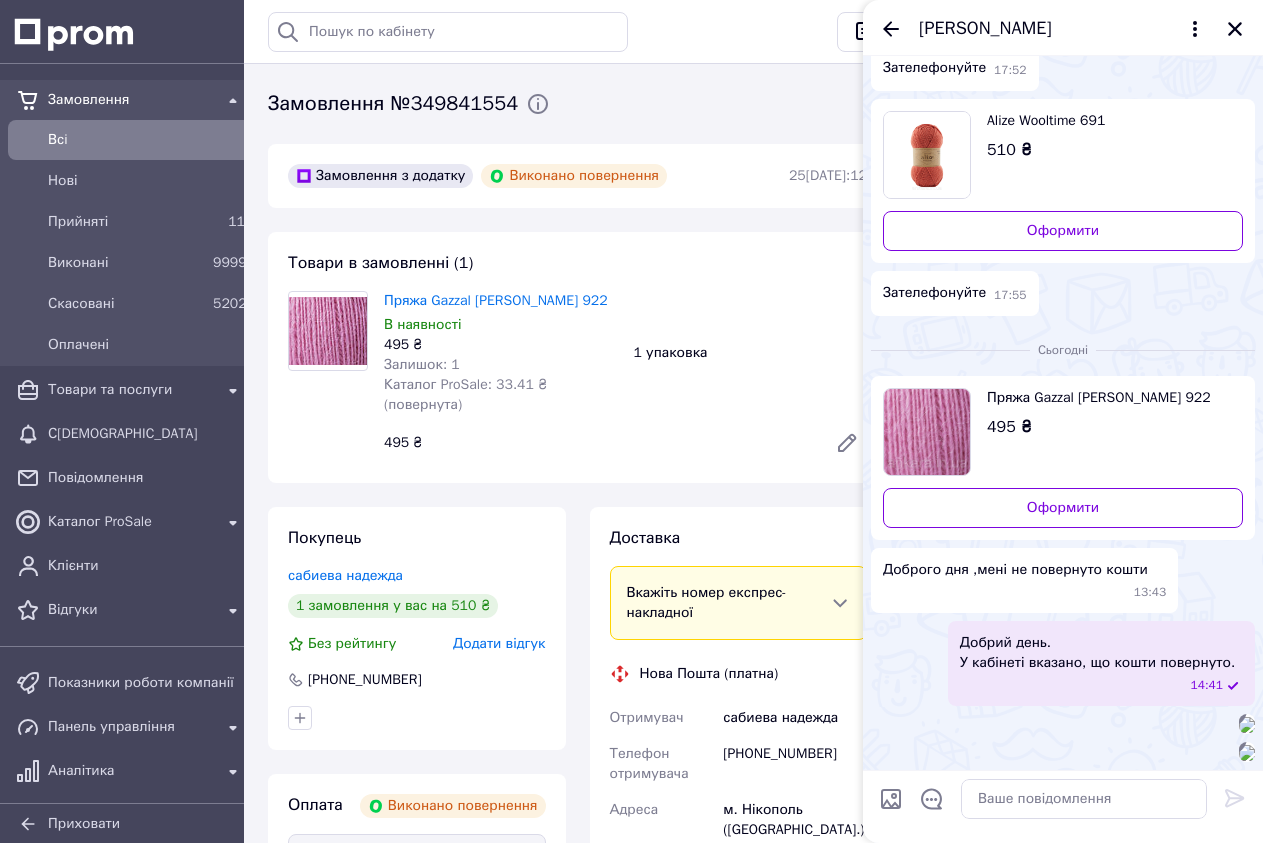 scroll, scrollTop: 364, scrollLeft: 0, axis: vertical 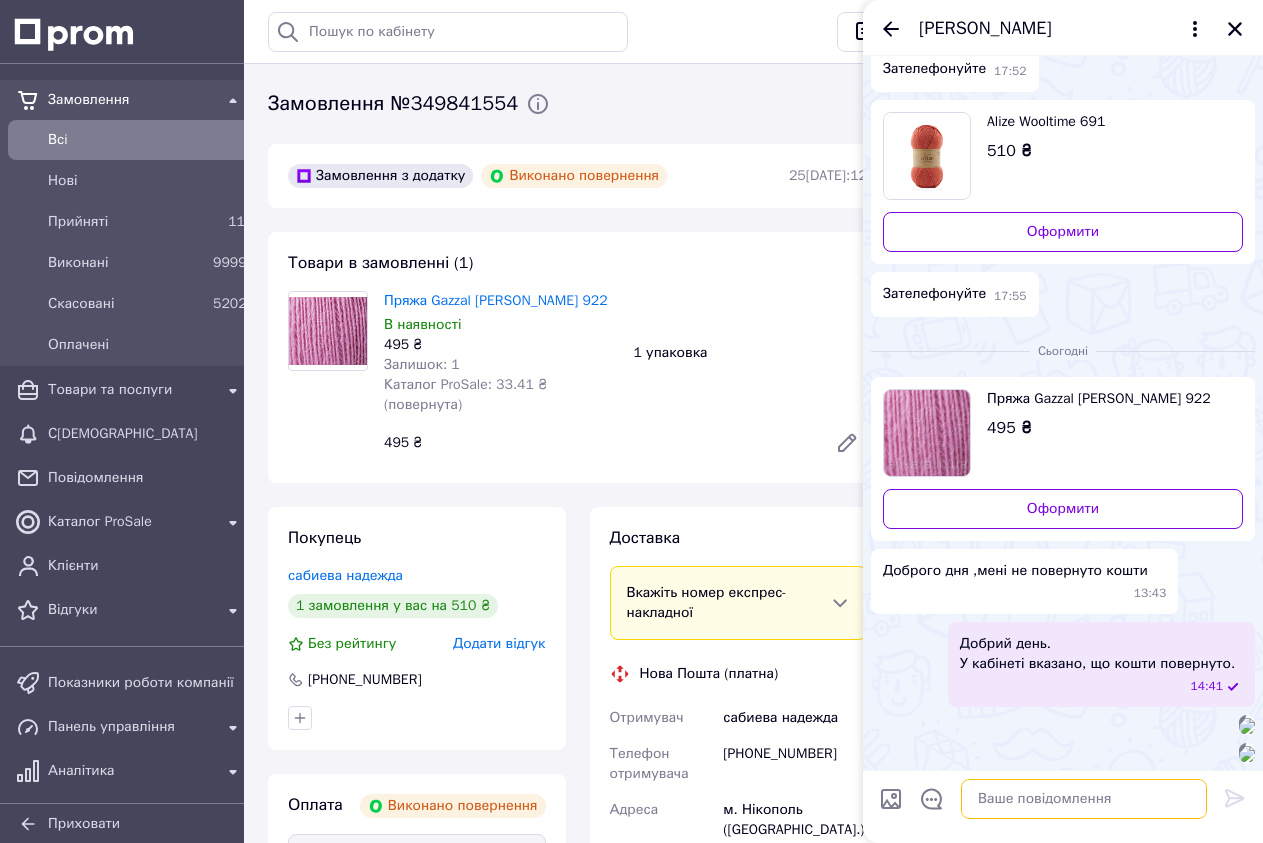 click at bounding box center [1084, 799] 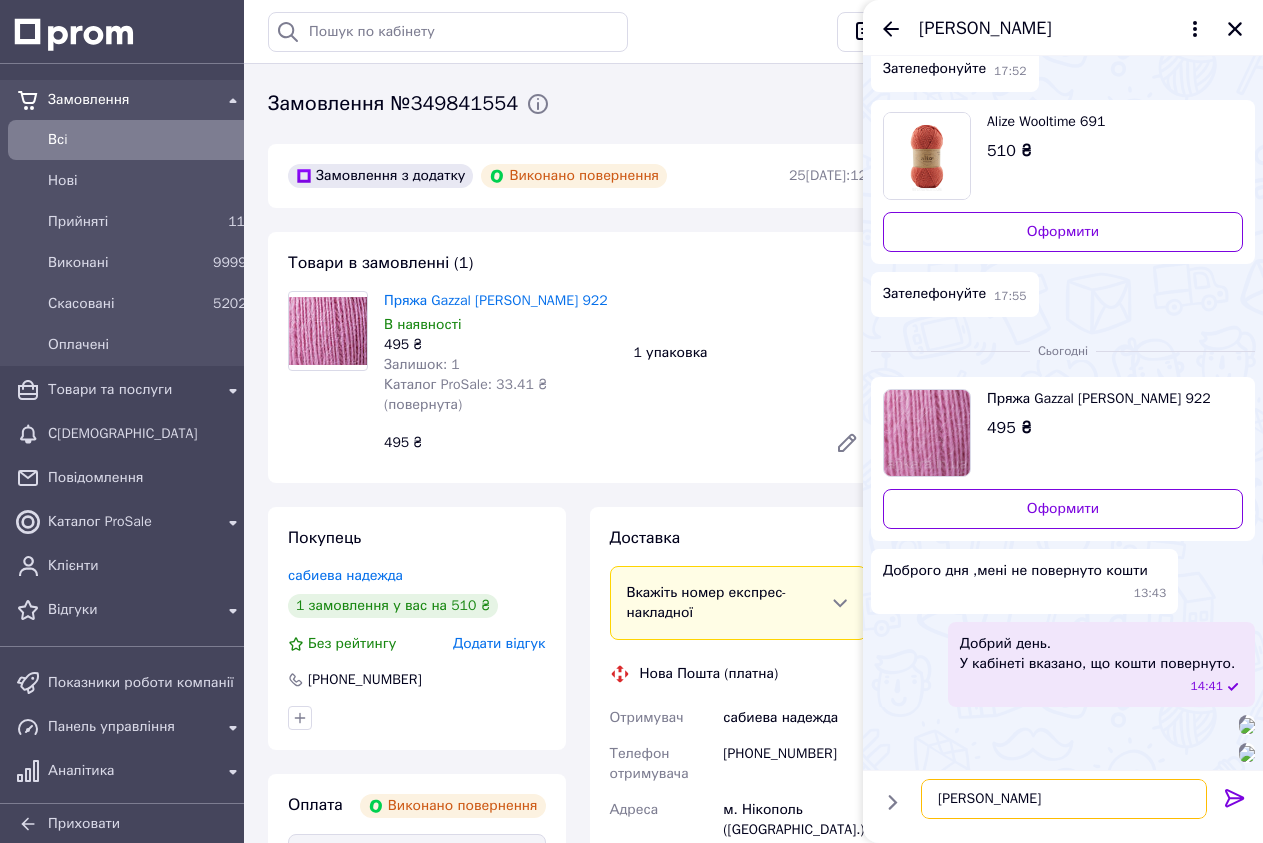 type on "М" 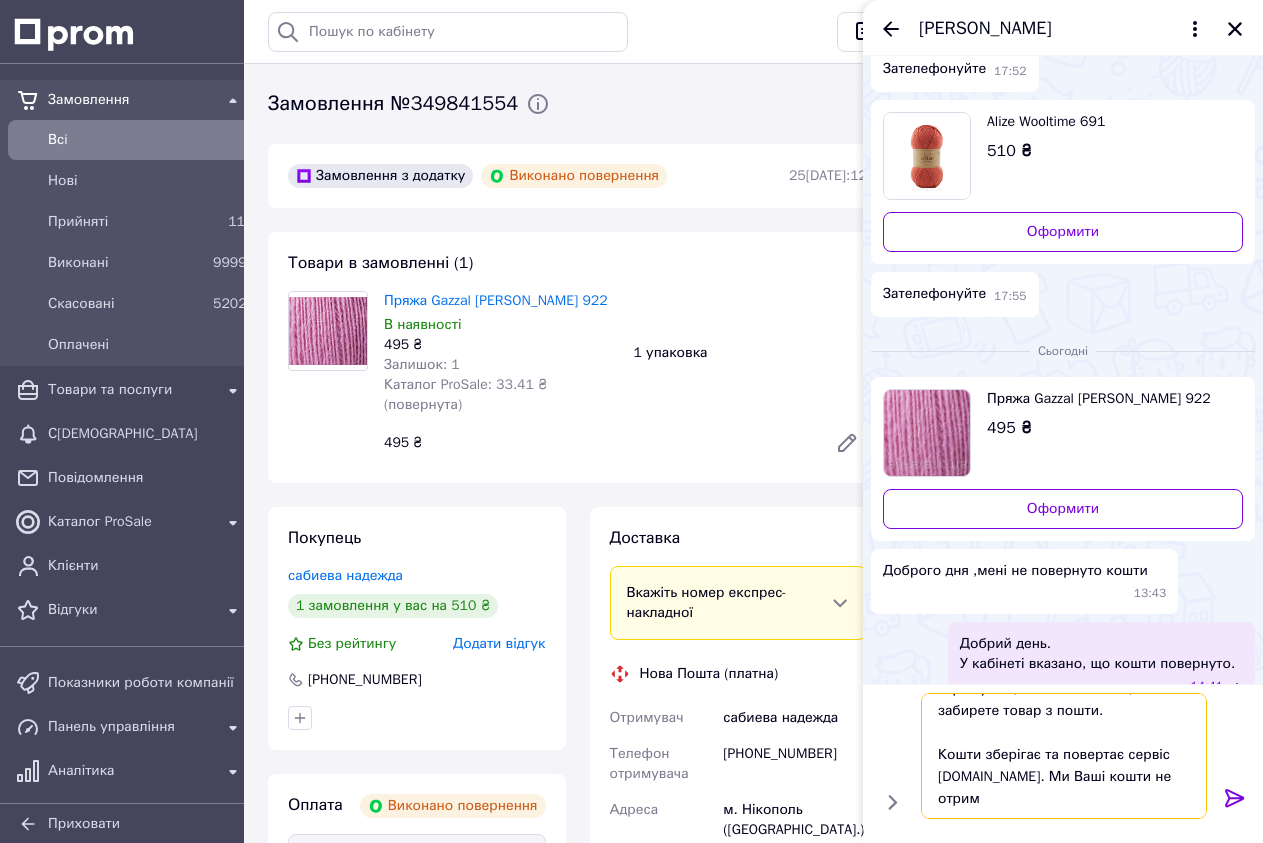 scroll, scrollTop: 59, scrollLeft: 0, axis: vertical 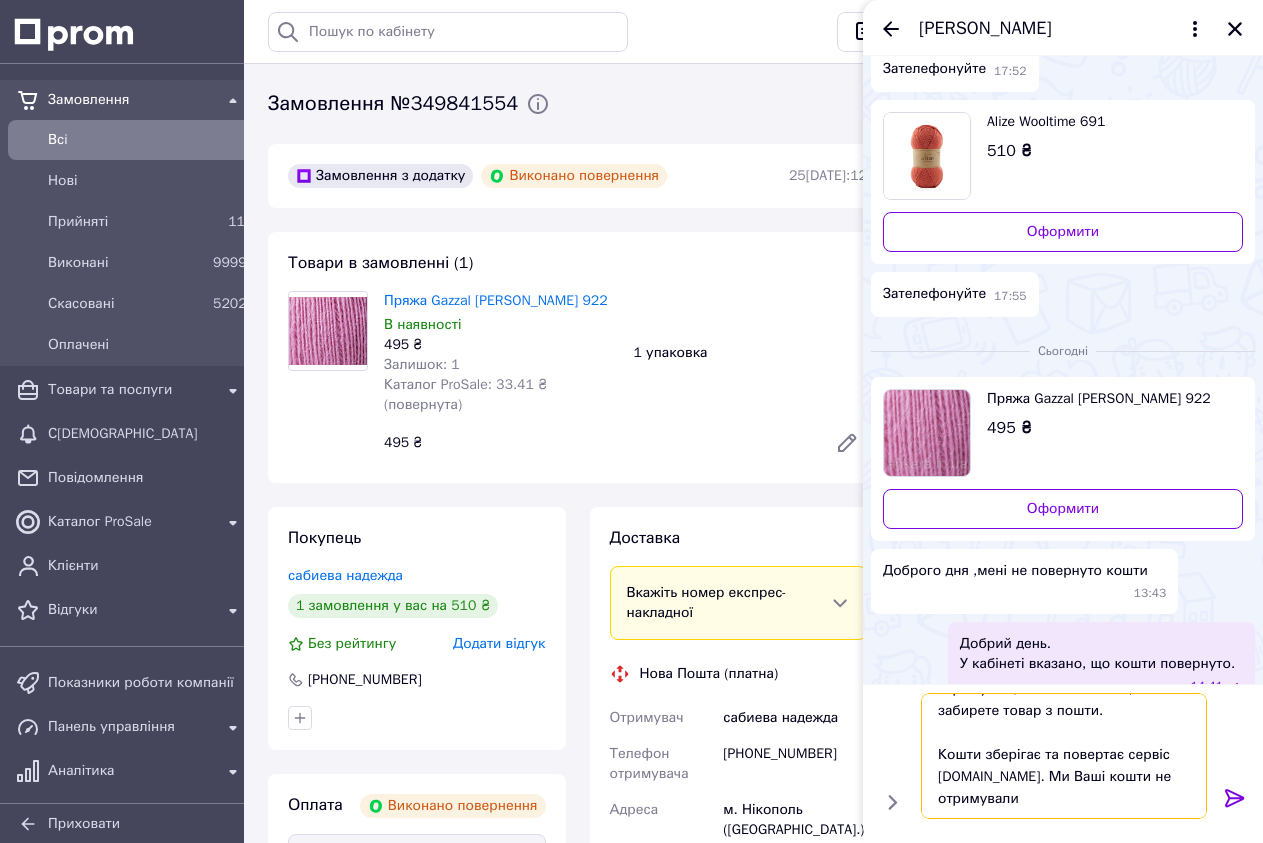 type on "У випадку Пром.Оплати ми кошти отримуємо, лише після того, як Ви забирете товар з пошти.
Кошти зберігає та повертає сервіс Prom.ua. Ми Ваші кошти не отримували." 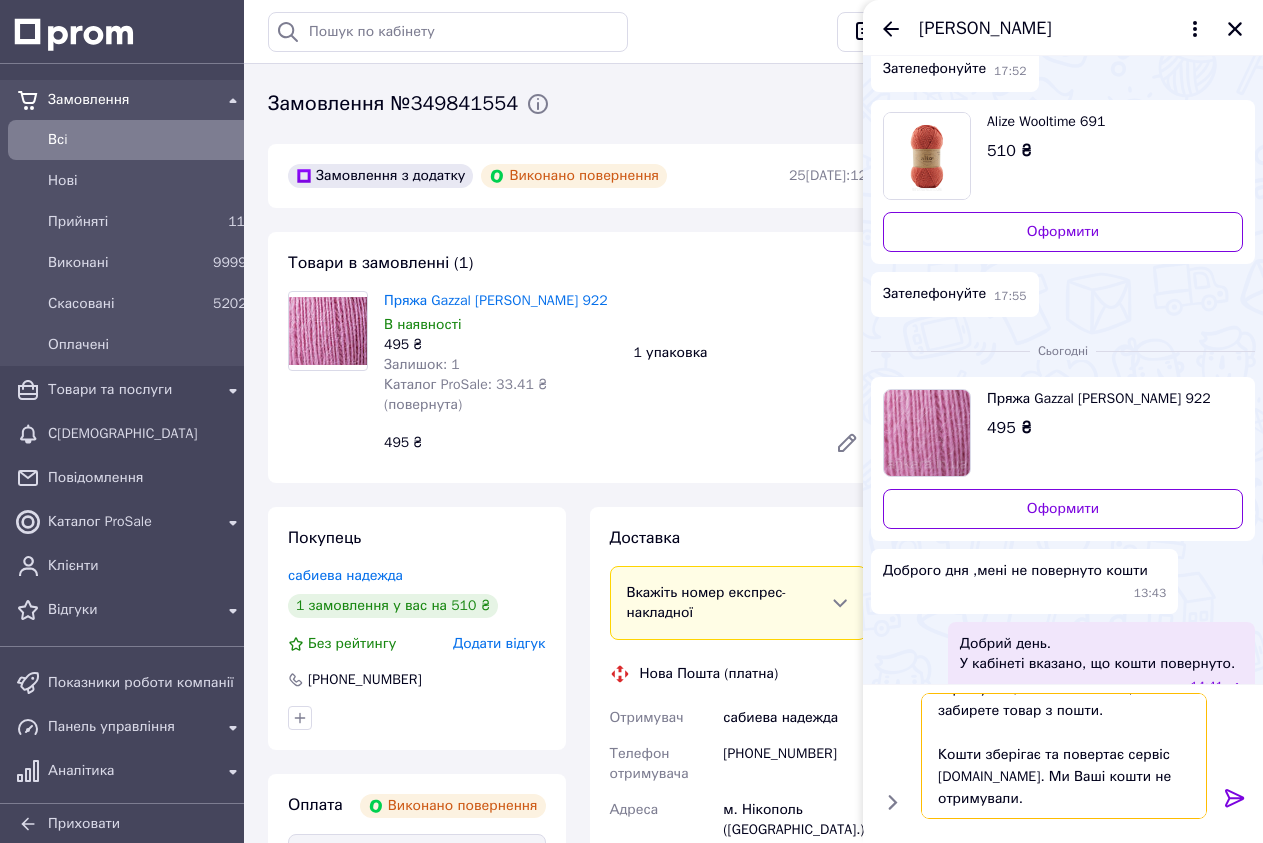 type 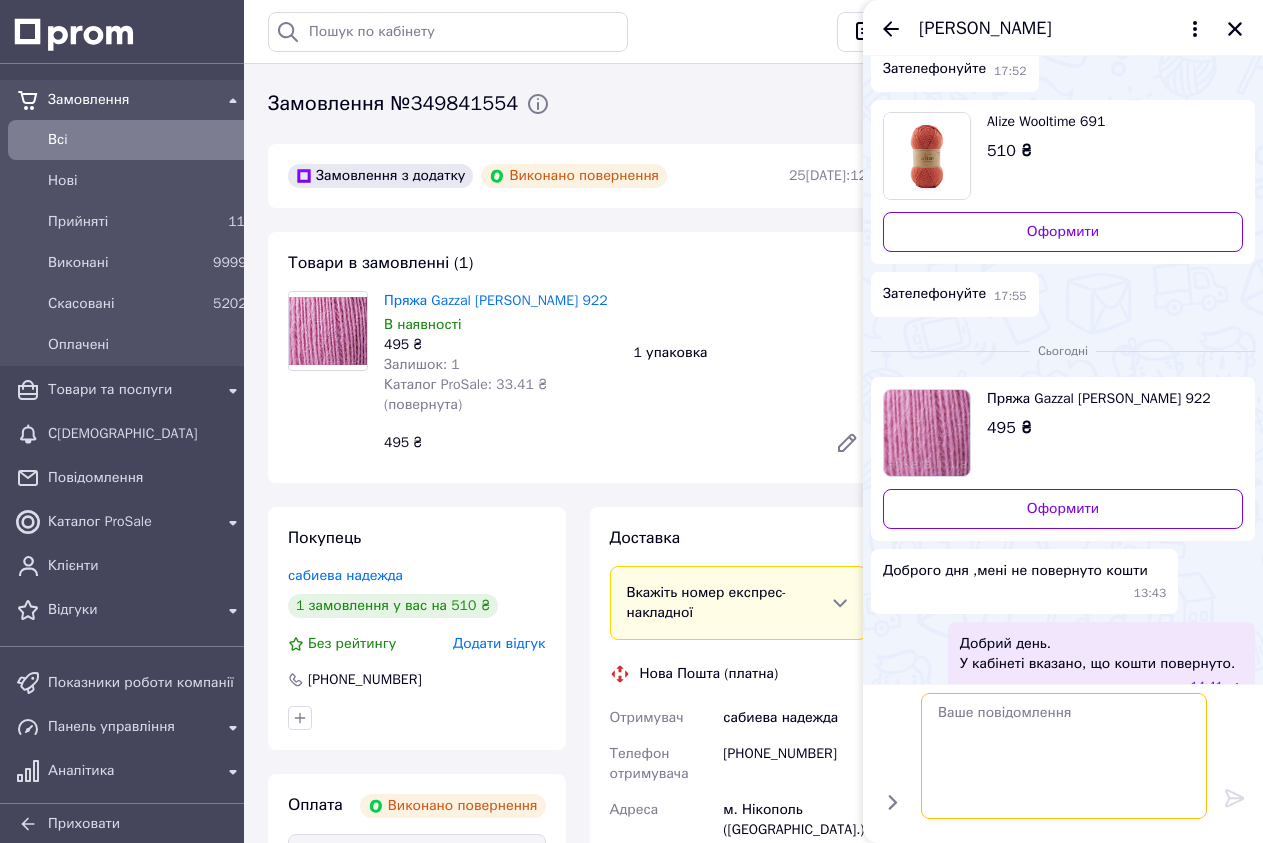 scroll, scrollTop: 0, scrollLeft: 0, axis: both 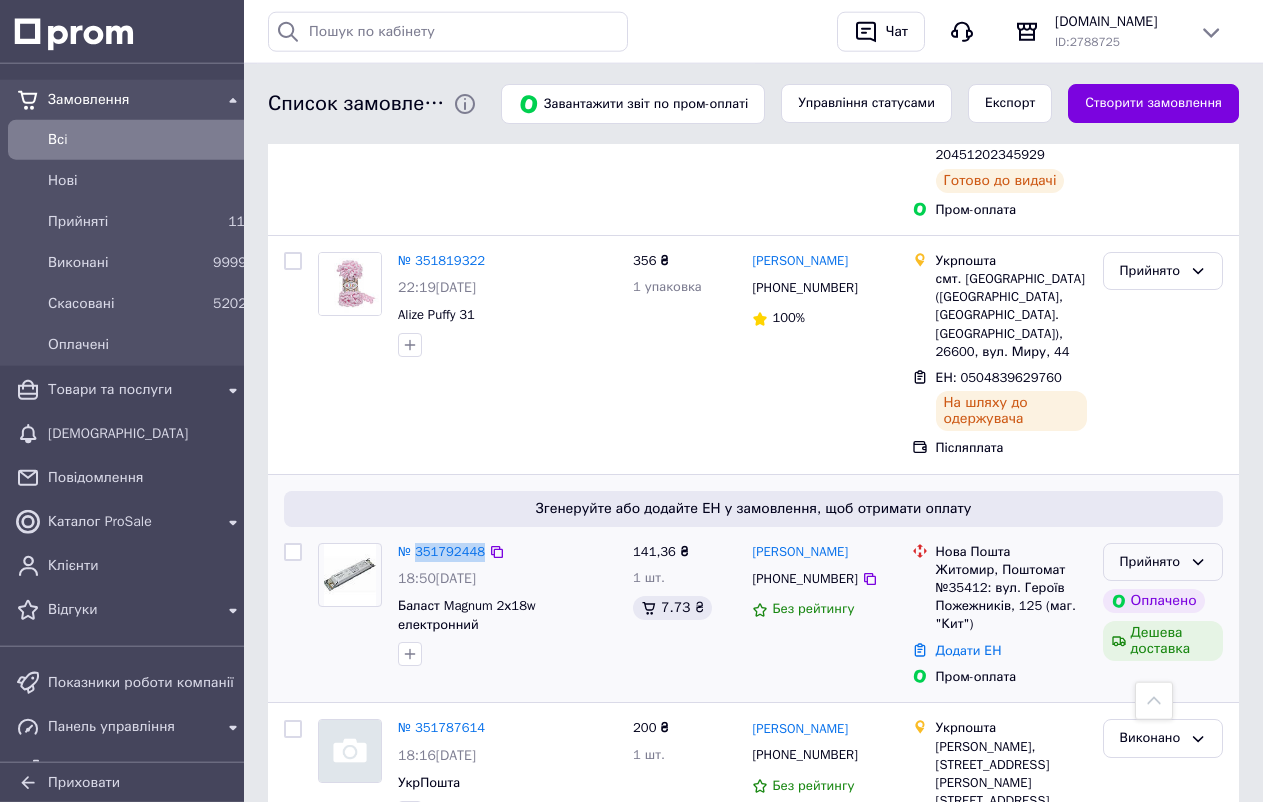 click on "Прийнято" at bounding box center (1163, 562) 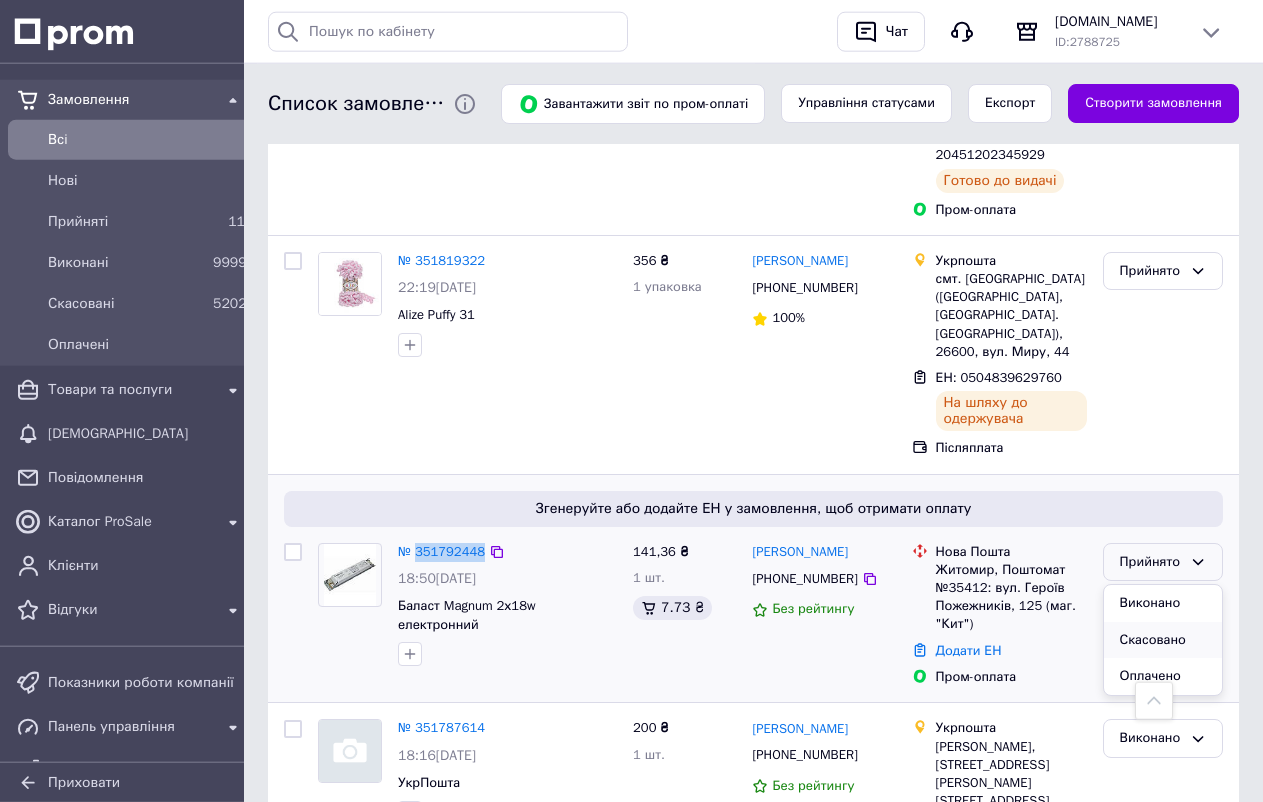 click on "Скасовано" at bounding box center (1163, 640) 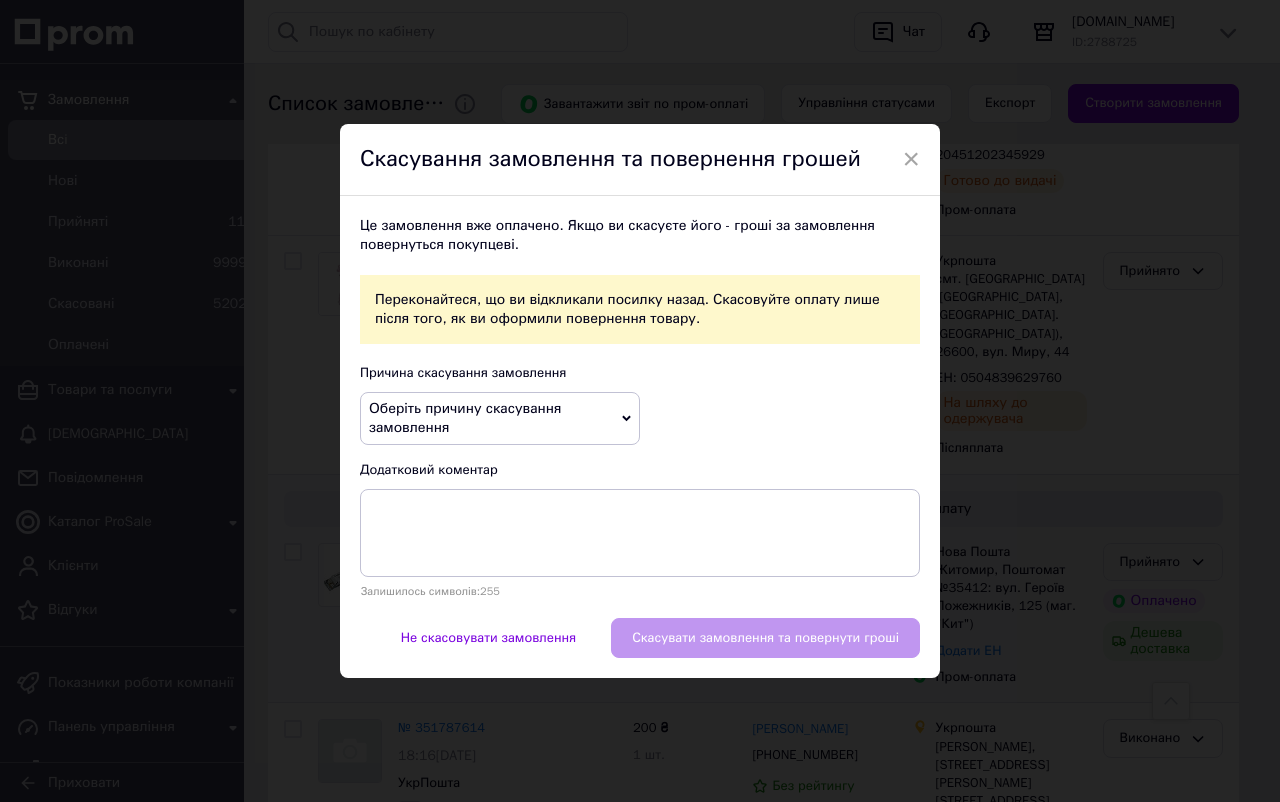 click on "Оберіть причину скасування замовлення" at bounding box center (465, 418) 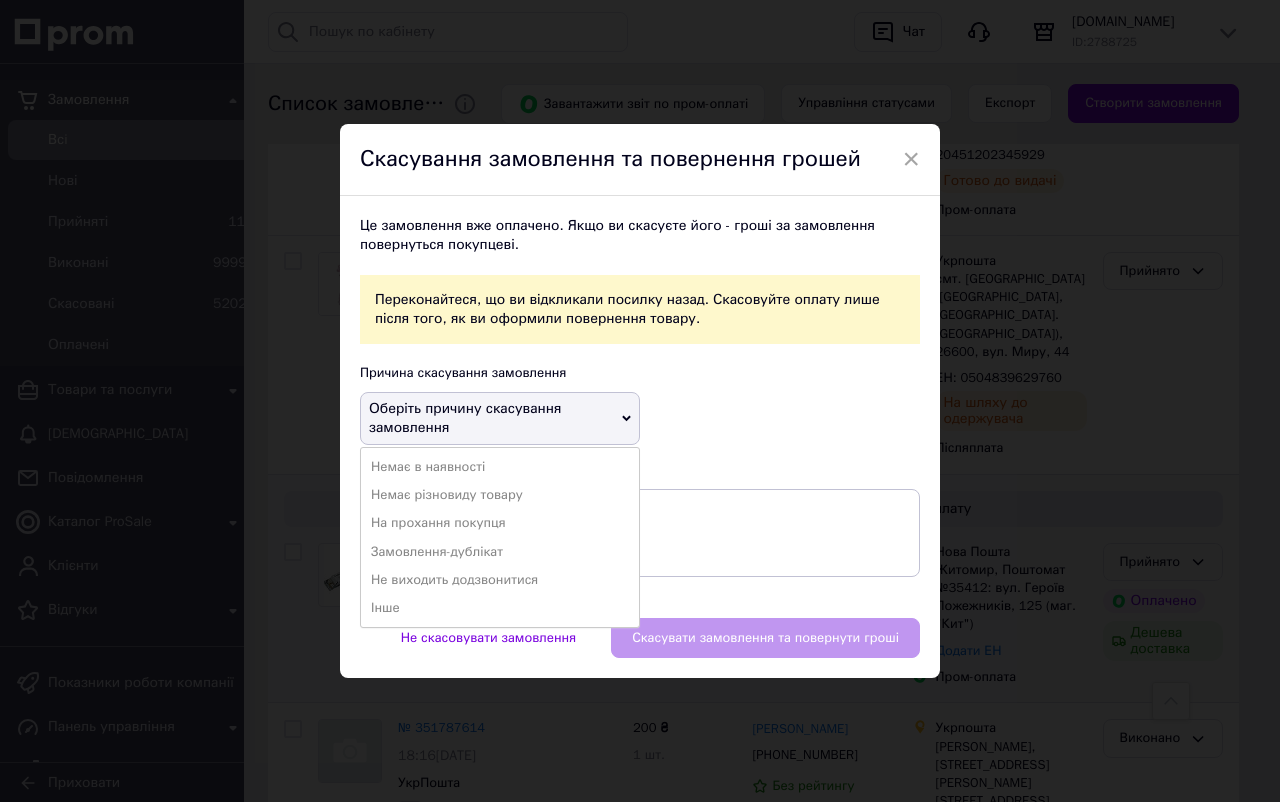 click on "Немає різновиду товару" at bounding box center [500, 495] 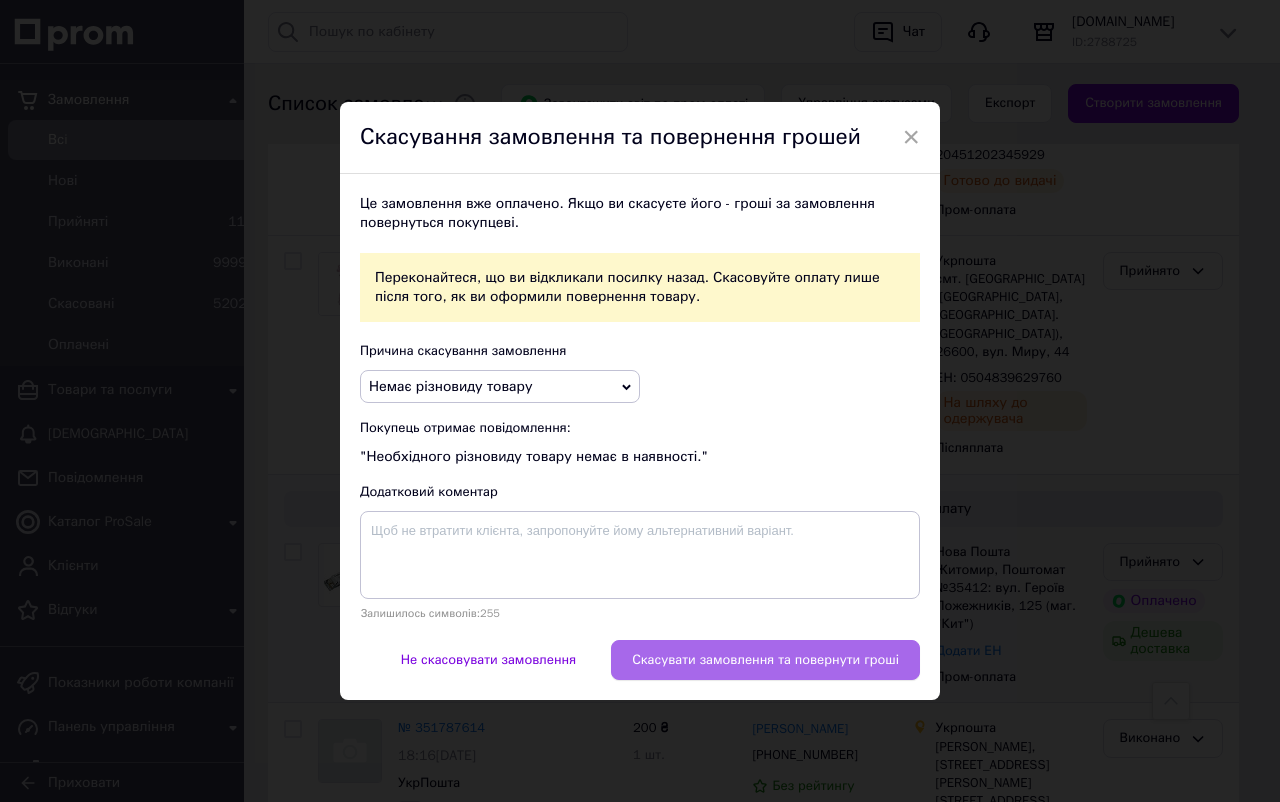 click on "Скасувати замовлення та повернути гроші" at bounding box center [765, 660] 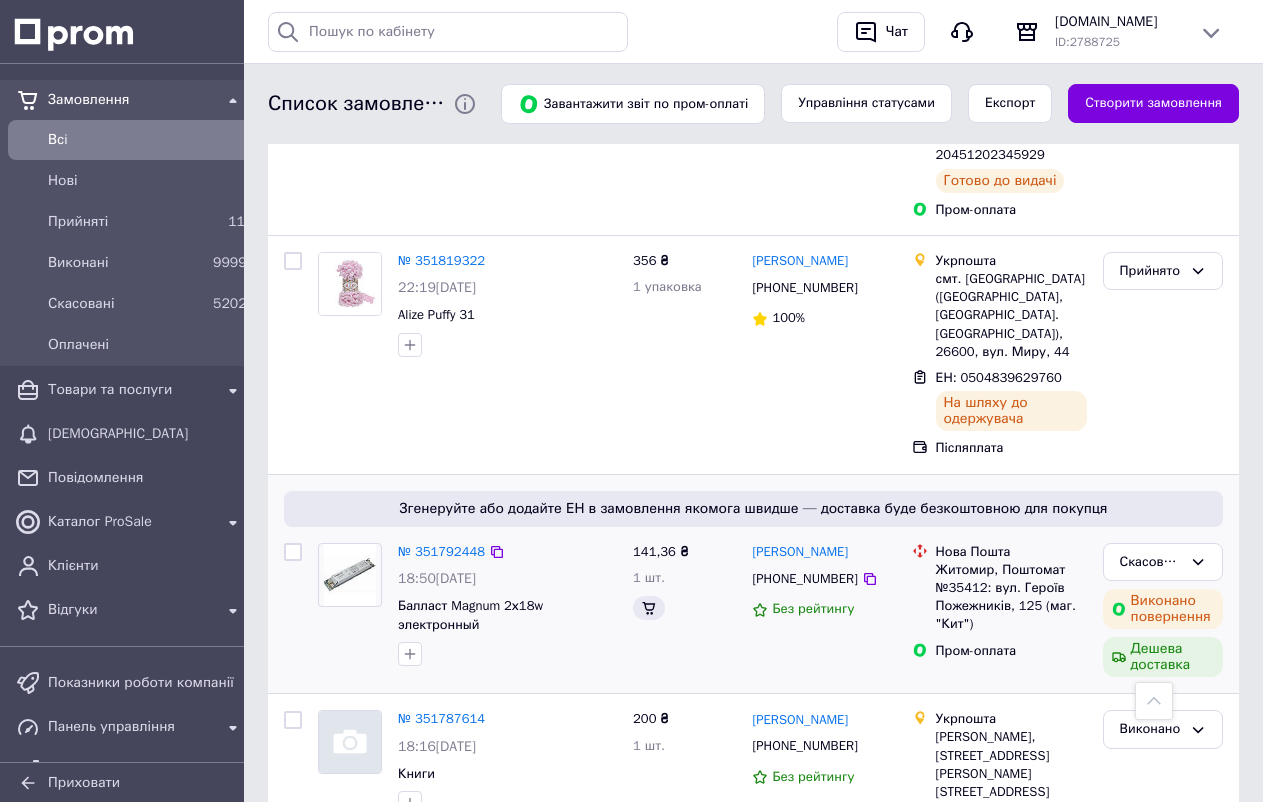 scroll, scrollTop: 1430, scrollLeft: 0, axis: vertical 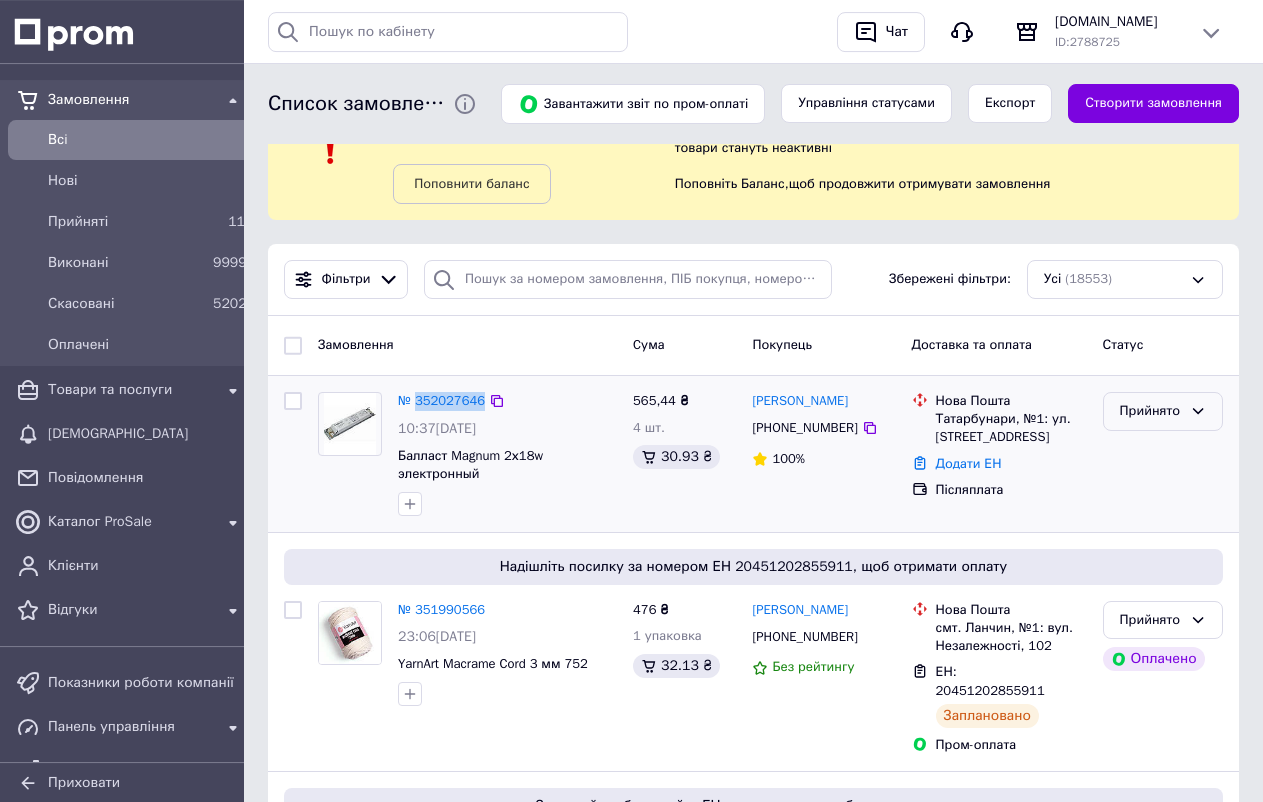 click on "Прийнято" at bounding box center (1151, 411) 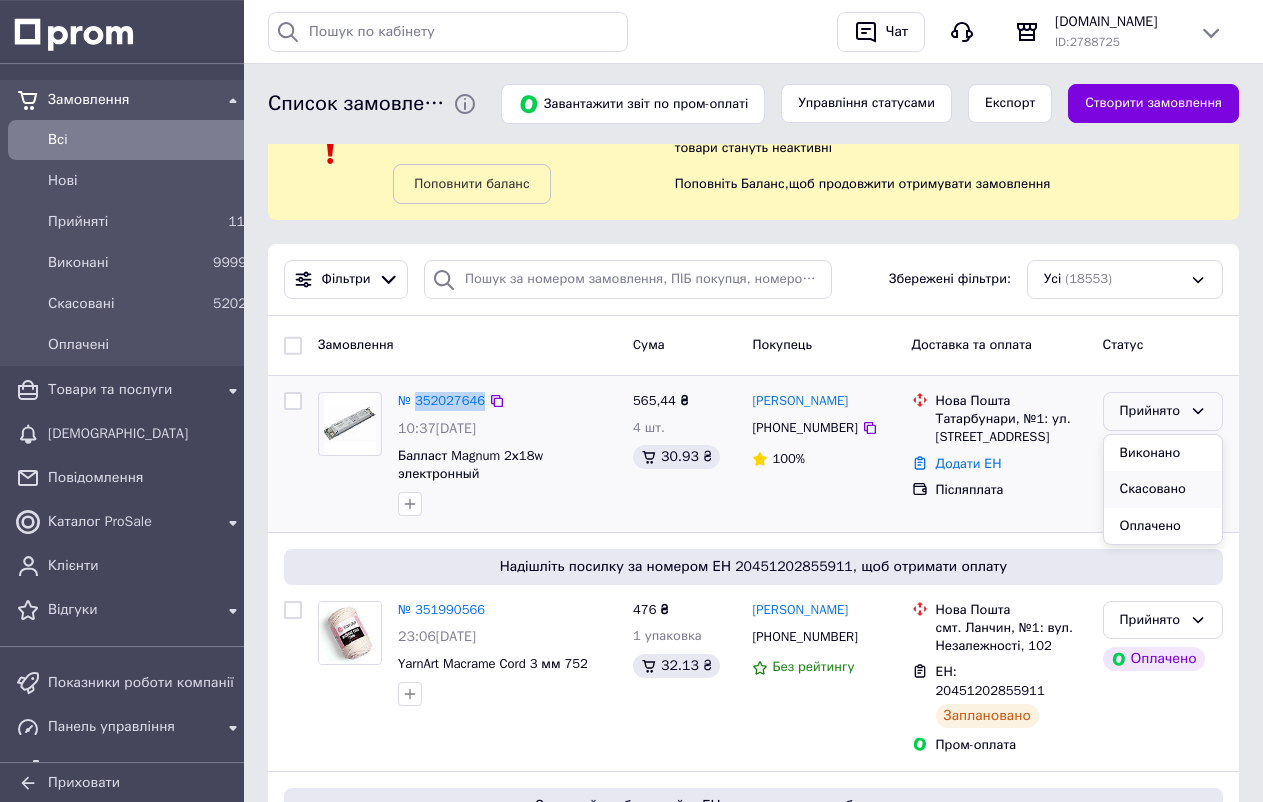 click on "Скасовано" at bounding box center [1163, 489] 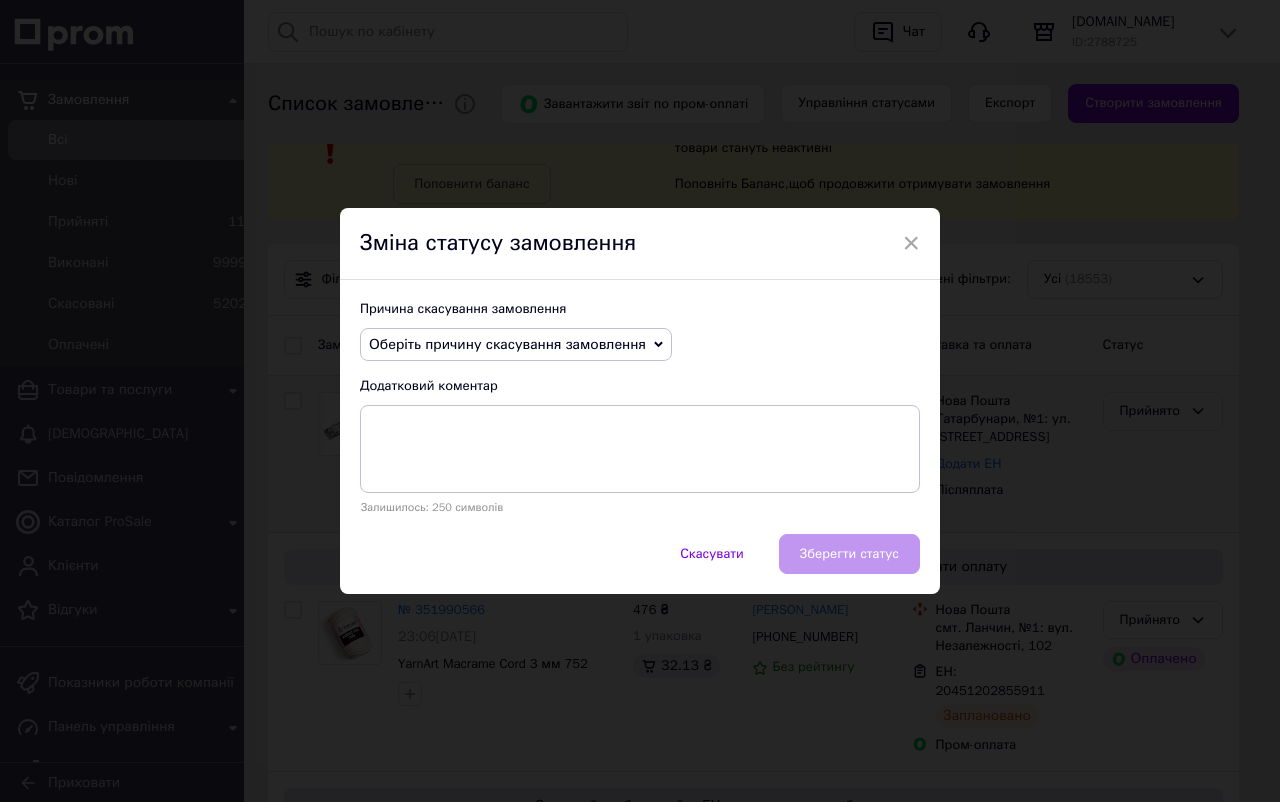 click on "Оберіть причину скасування замовлення" at bounding box center (507, 344) 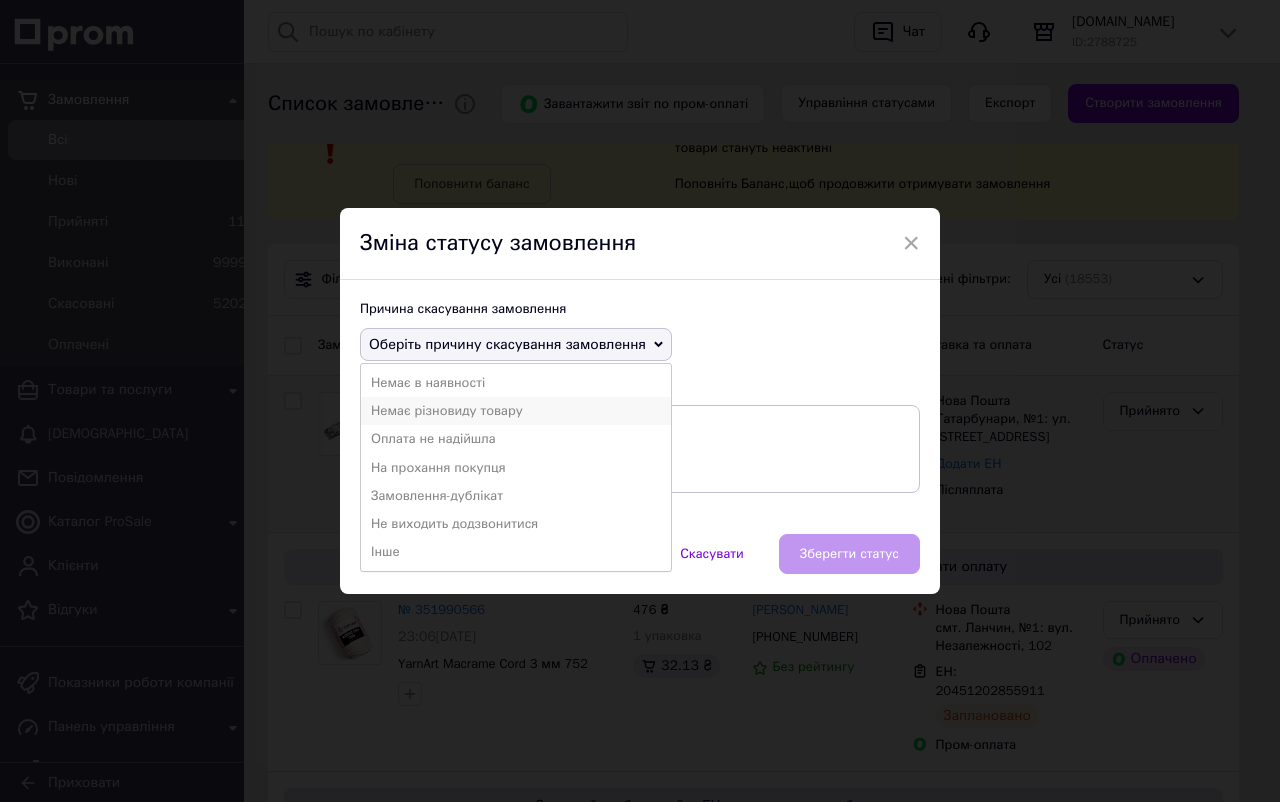 click on "Немає різновиду товару" at bounding box center (516, 411) 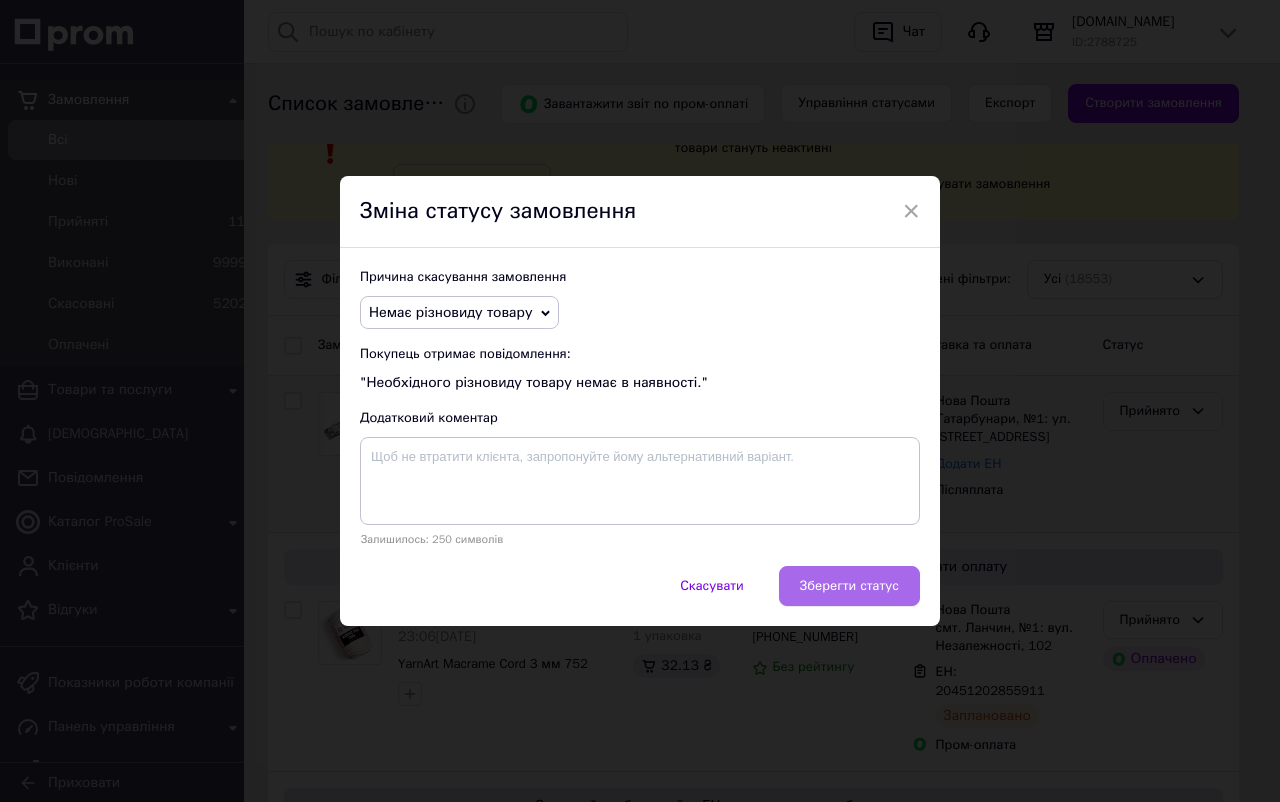 click on "Зберегти статус" at bounding box center (849, 586) 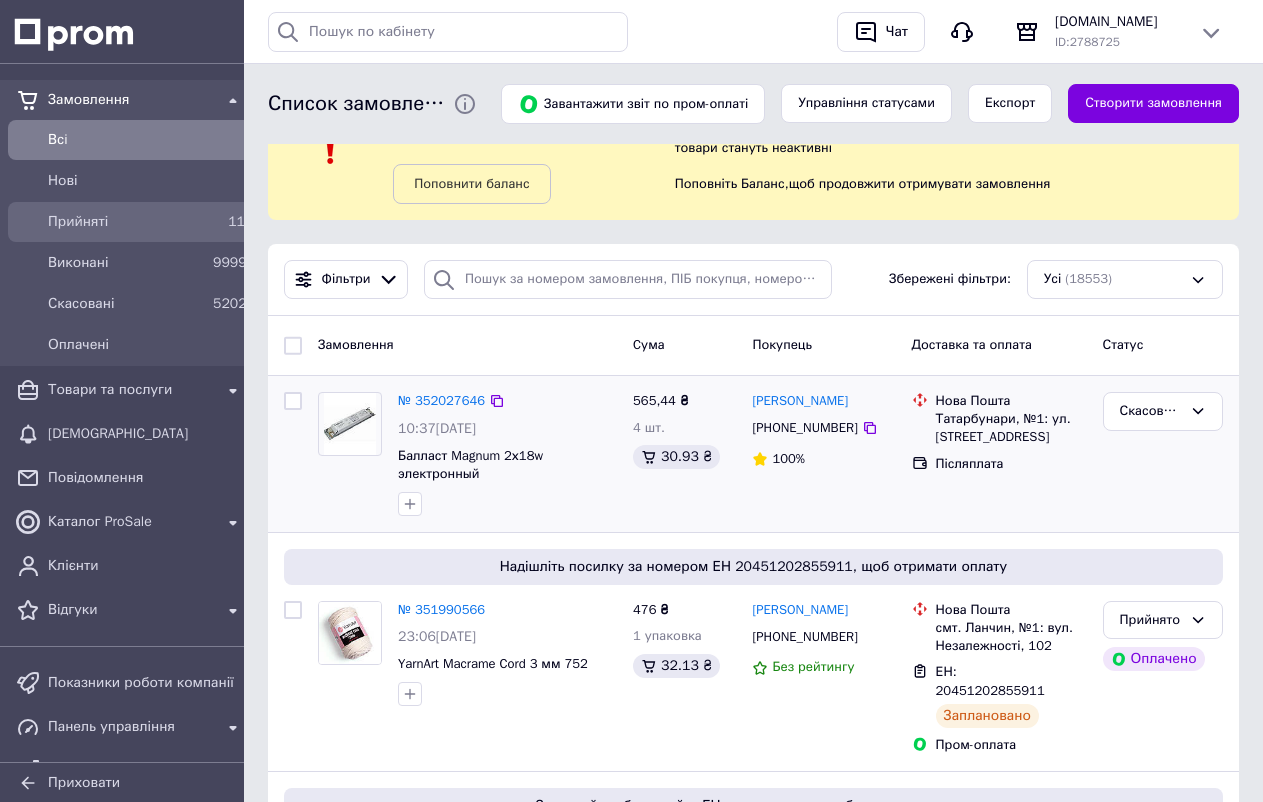 click on "Прийняті" at bounding box center [126, 222] 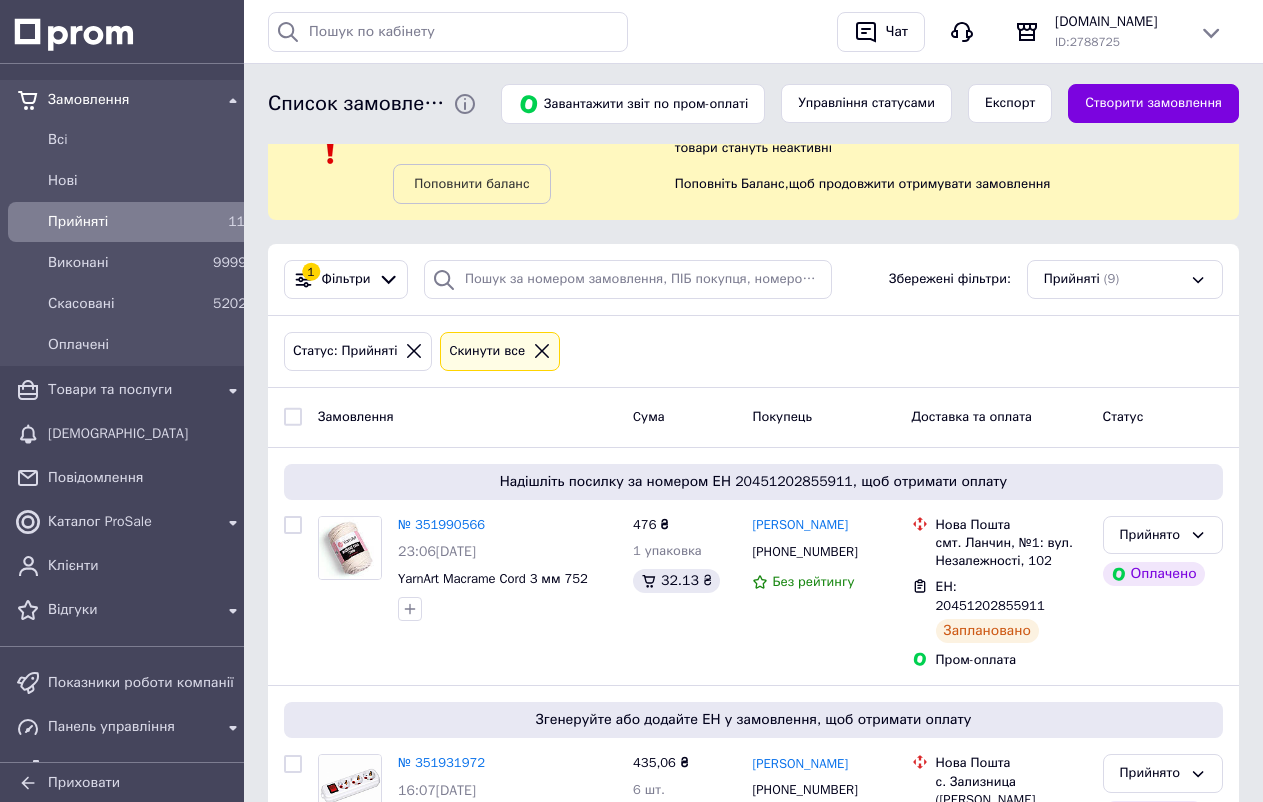 scroll, scrollTop: 0, scrollLeft: 0, axis: both 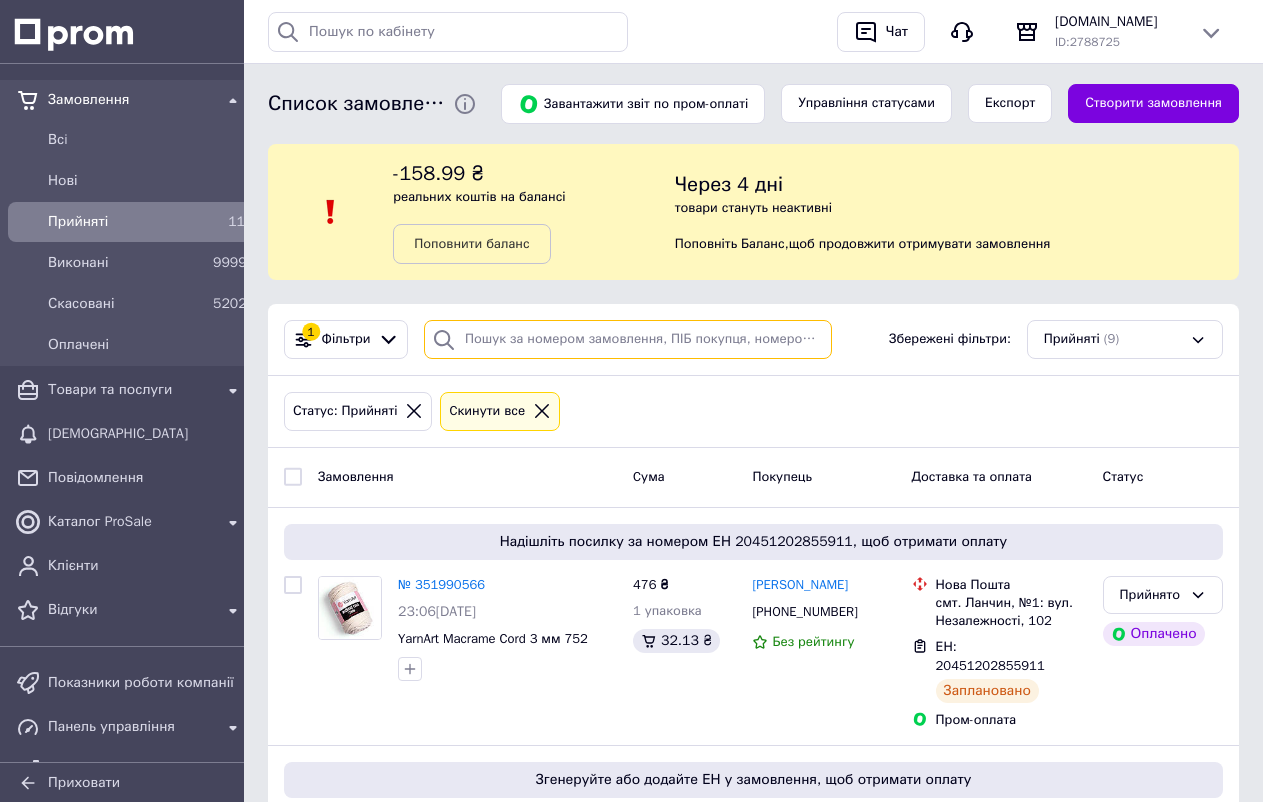 click at bounding box center (628, 339) 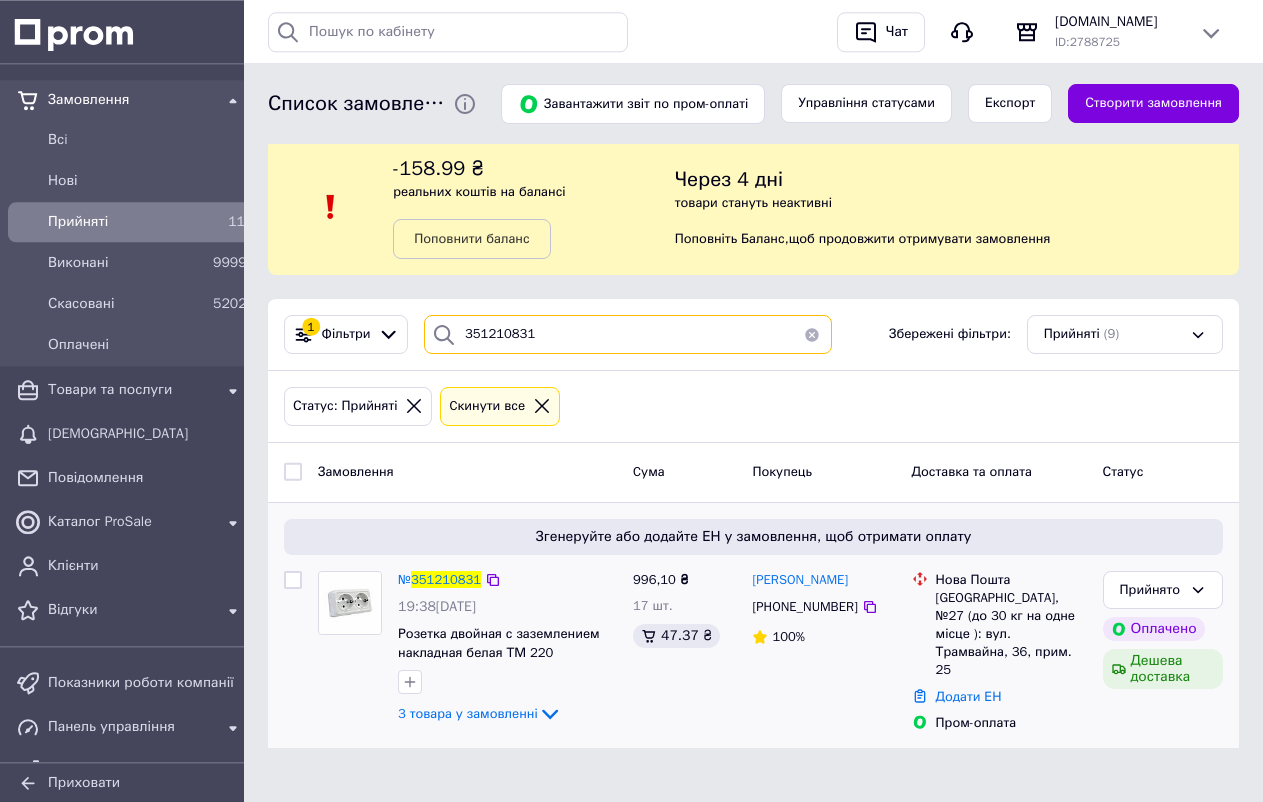 scroll, scrollTop: 9, scrollLeft: 0, axis: vertical 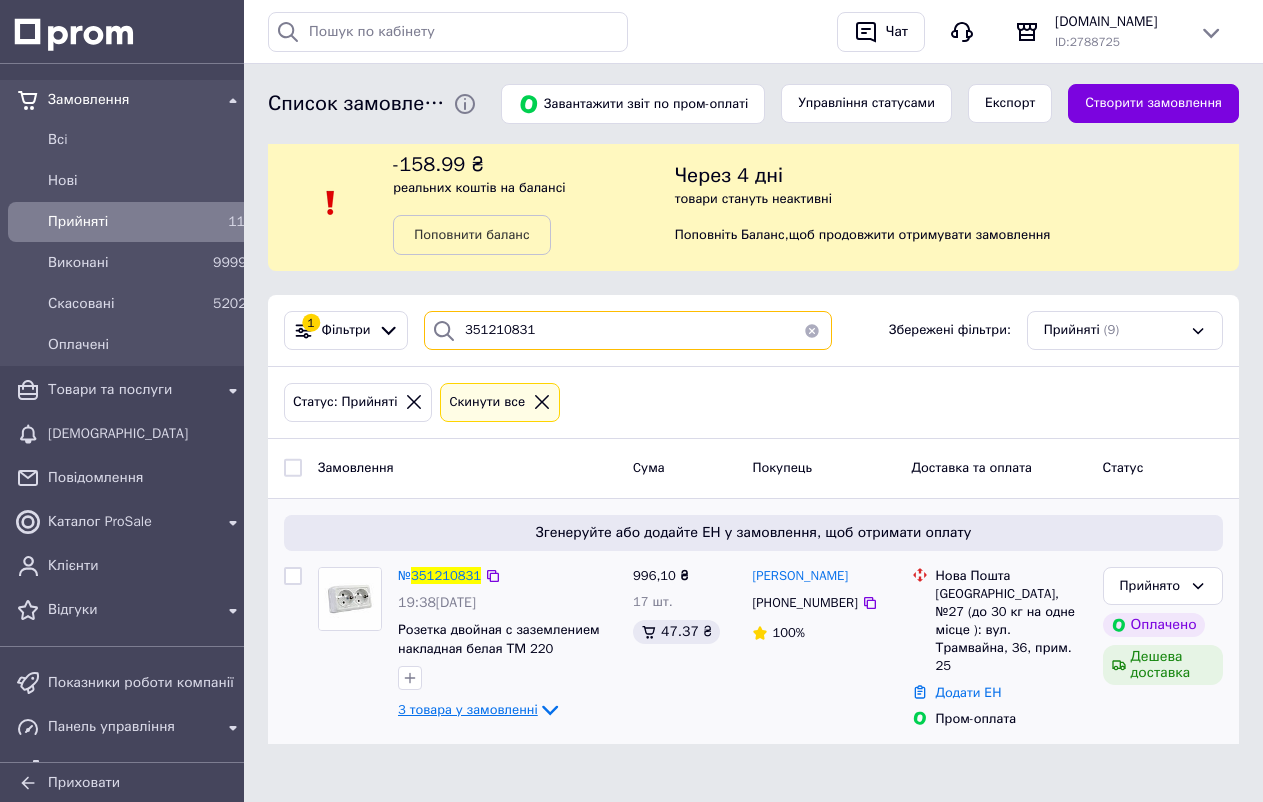type on "351210831" 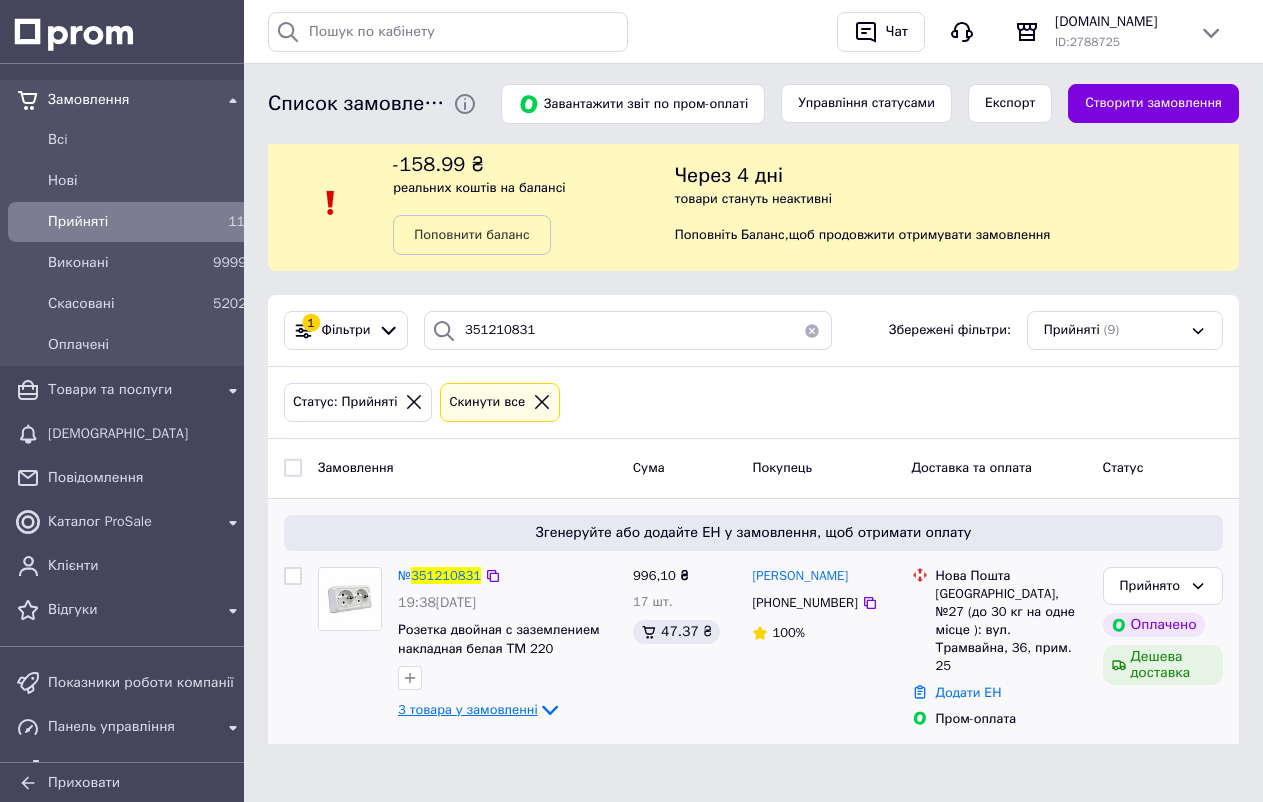 click on "3 товара у замовленні" at bounding box center (468, 709) 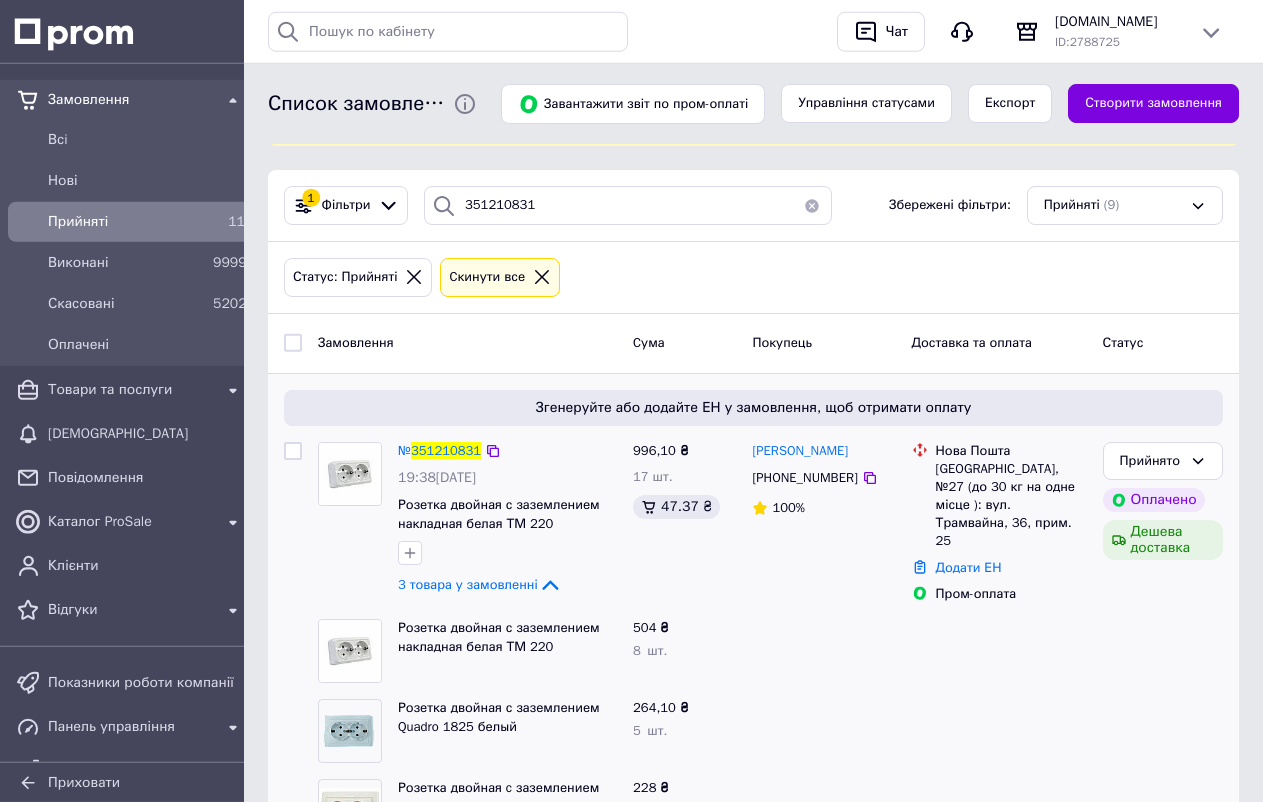 scroll, scrollTop: 250, scrollLeft: 0, axis: vertical 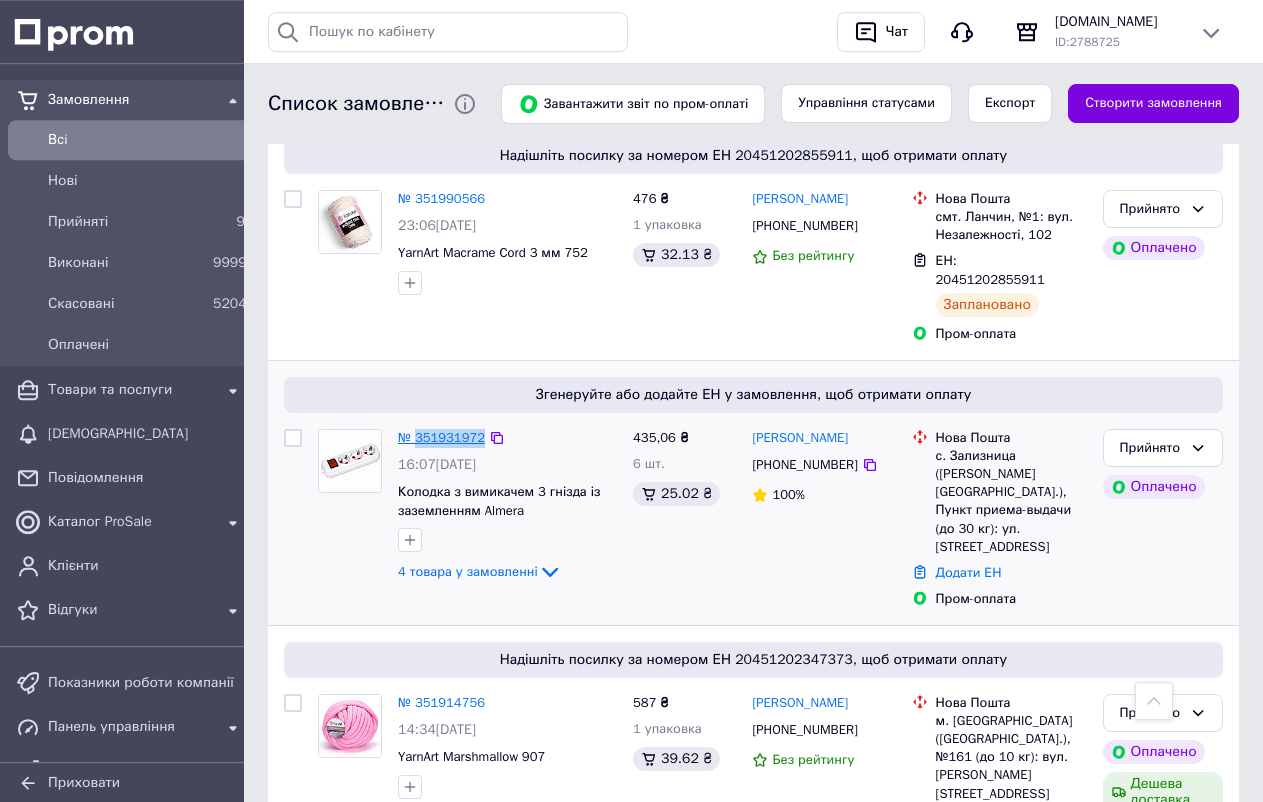 click on "№ 351931972" at bounding box center (441, 437) 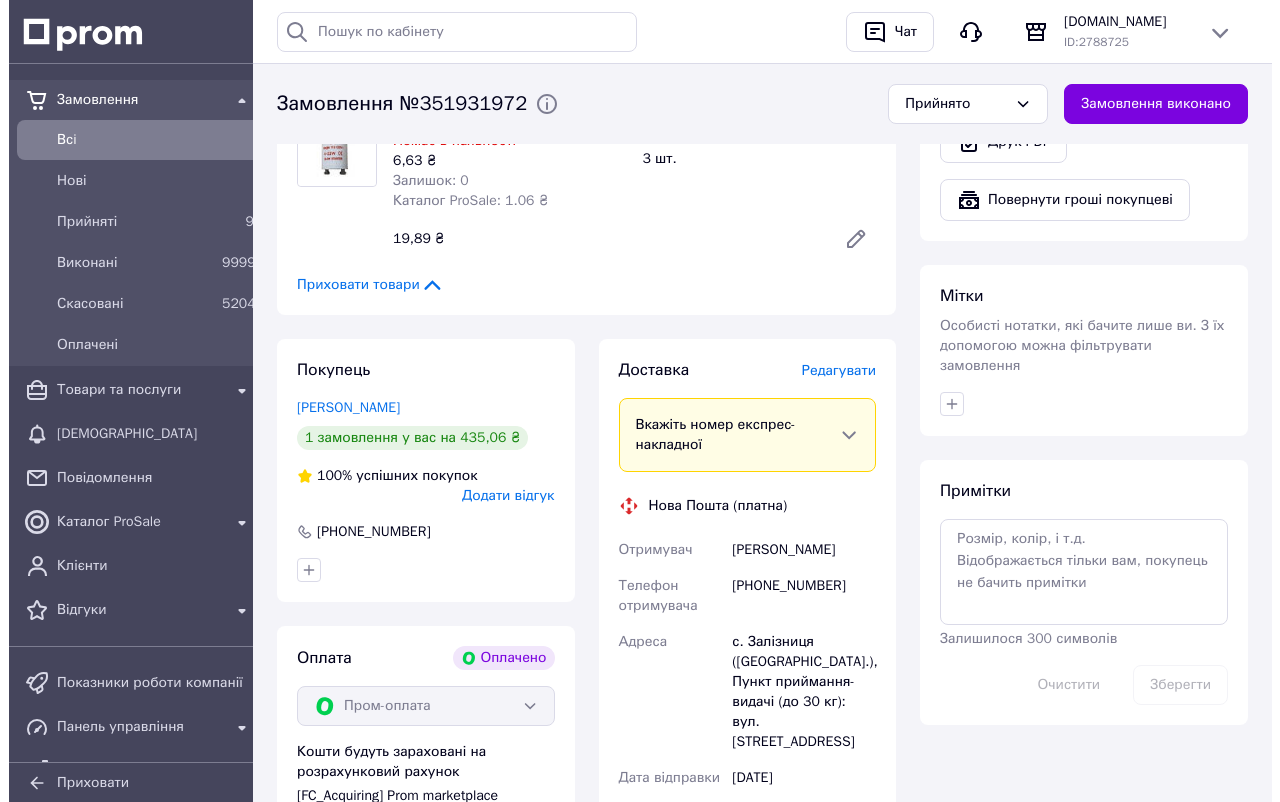 scroll, scrollTop: 816, scrollLeft: 0, axis: vertical 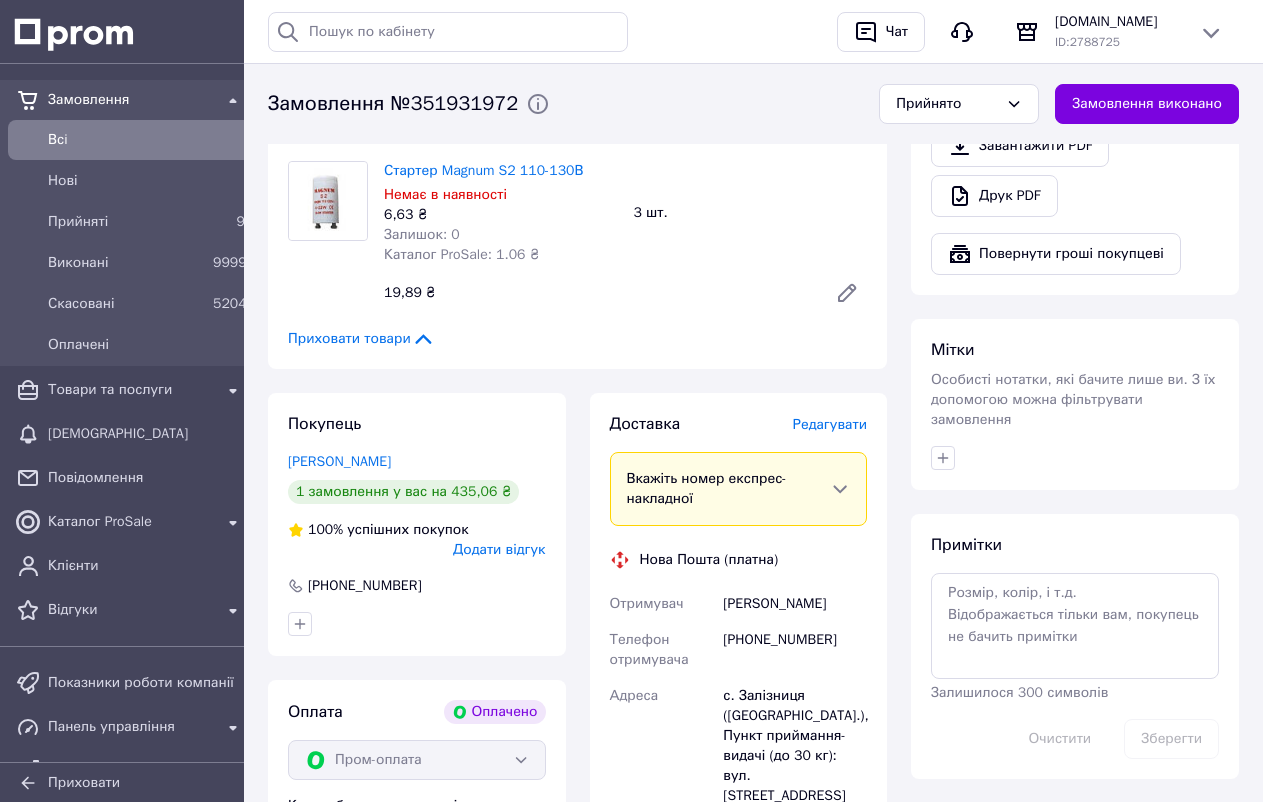 click on "Редагувати" at bounding box center (830, 424) 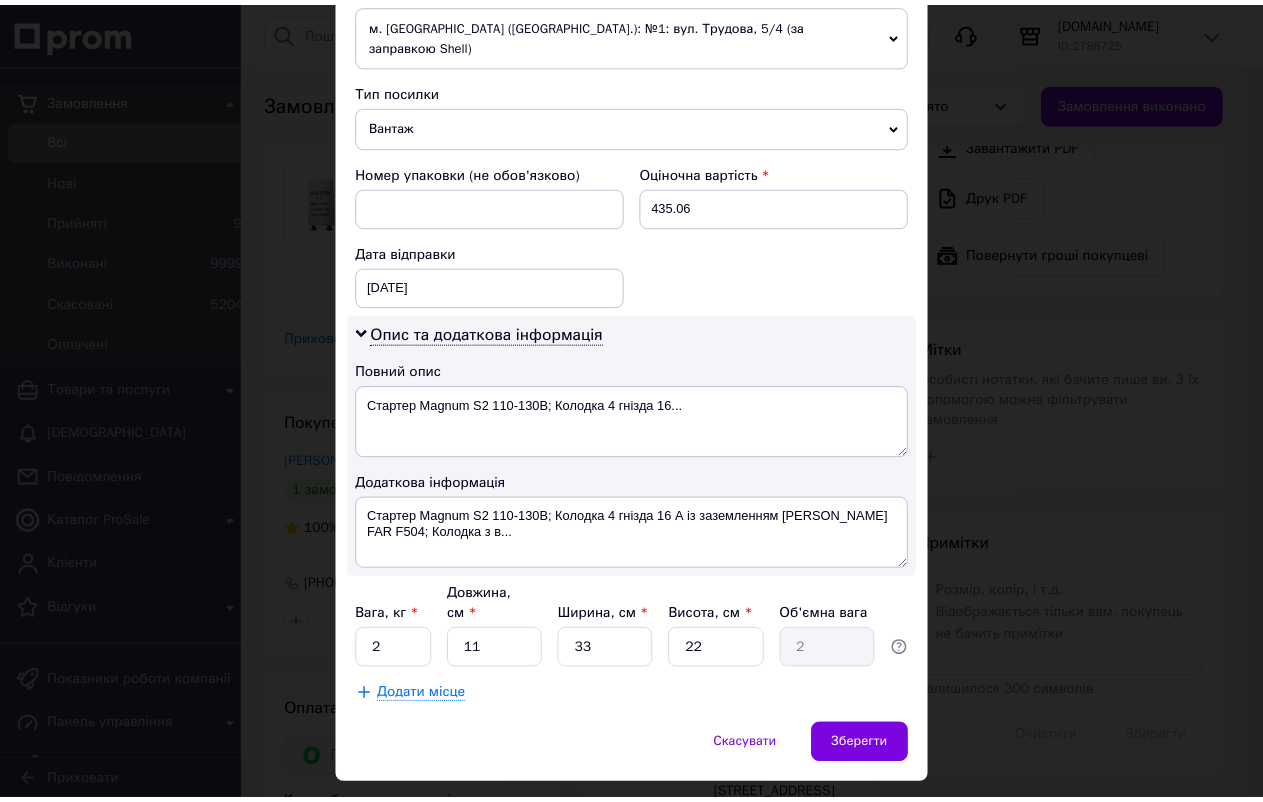 scroll, scrollTop: 750, scrollLeft: 0, axis: vertical 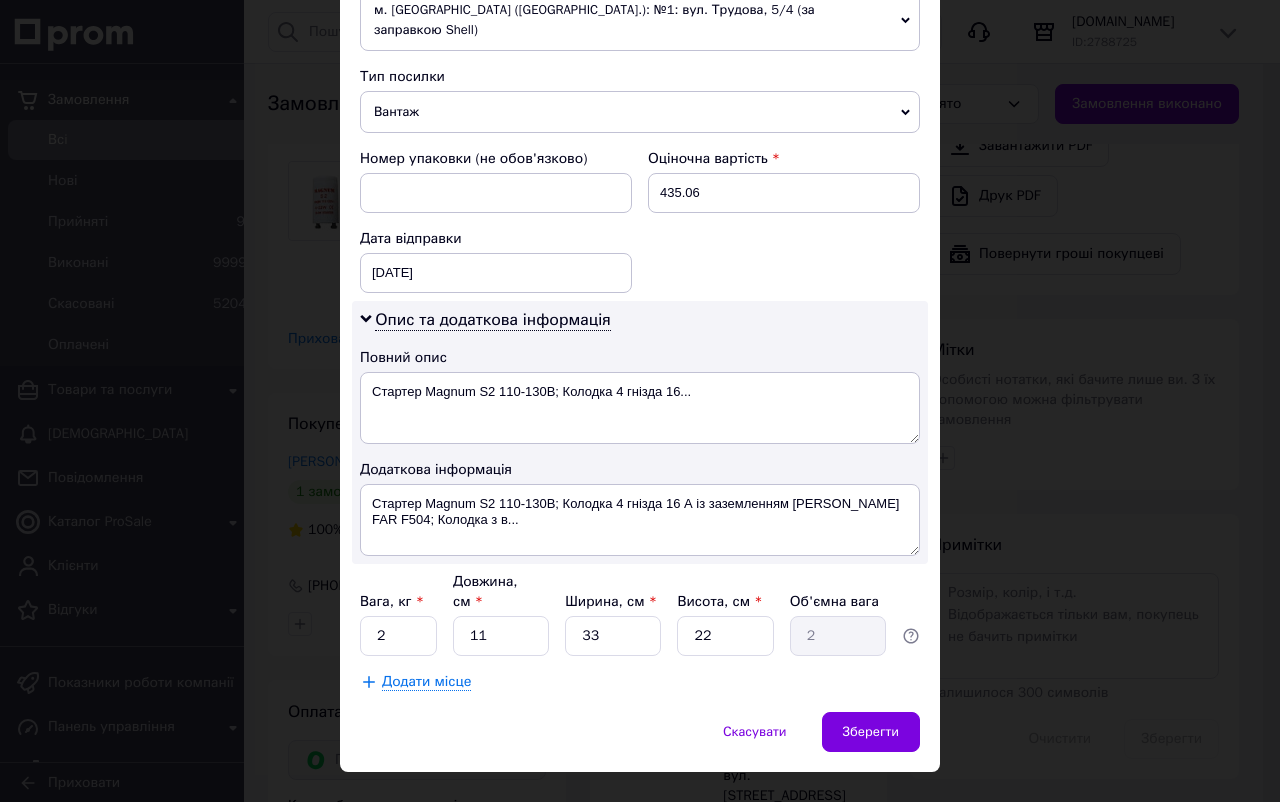 click on "× Редагування доставки Спосіб доставки Нова Пошта (платна) Платник Отримувач Відправник Прізвище отримувача [PERSON_NAME] Ім'я отримувача [PERSON_NAME] батькові отримувача Телефон отримувача [PHONE_NUMBER] Тип доставки У відділенні Кур'єром В поштоматі Місто с. [GEOGRAPHIC_DATA] ([GEOGRAPHIC_DATA].) Відділення Пункт приймання-видачі (до 30 кг): вул. [GEOGRAPHIC_DATA], 6 Місце відправки м. [GEOGRAPHIC_DATA] ([GEOGRAPHIC_DATA].): №1: вул. Трудова, 5/4 (за заправкою Shell) Немає збігів. Спробуйте змінити умови пошуку Додати ще місце відправки Тип посилки Вантаж Документи Номер упаковки (не обов'язково) 435.06" at bounding box center (640, 401) 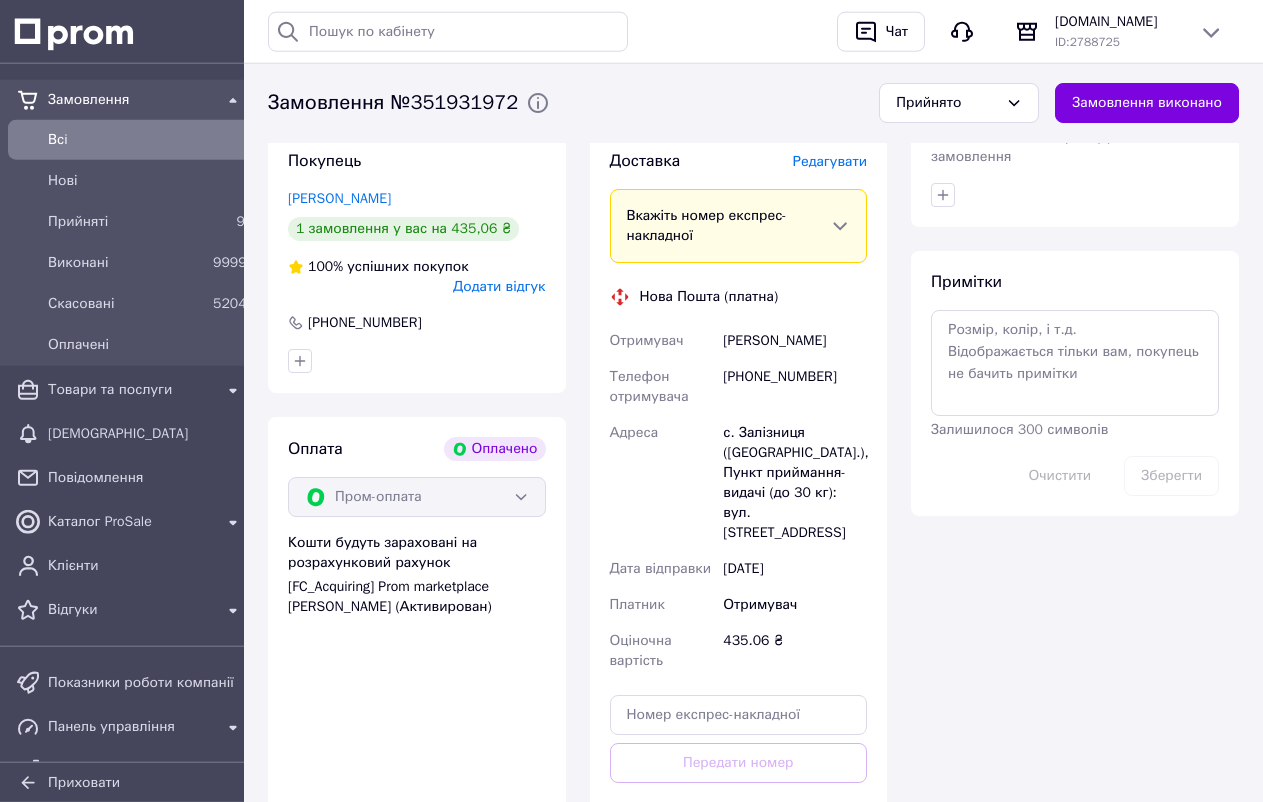 scroll, scrollTop: 1224, scrollLeft: 0, axis: vertical 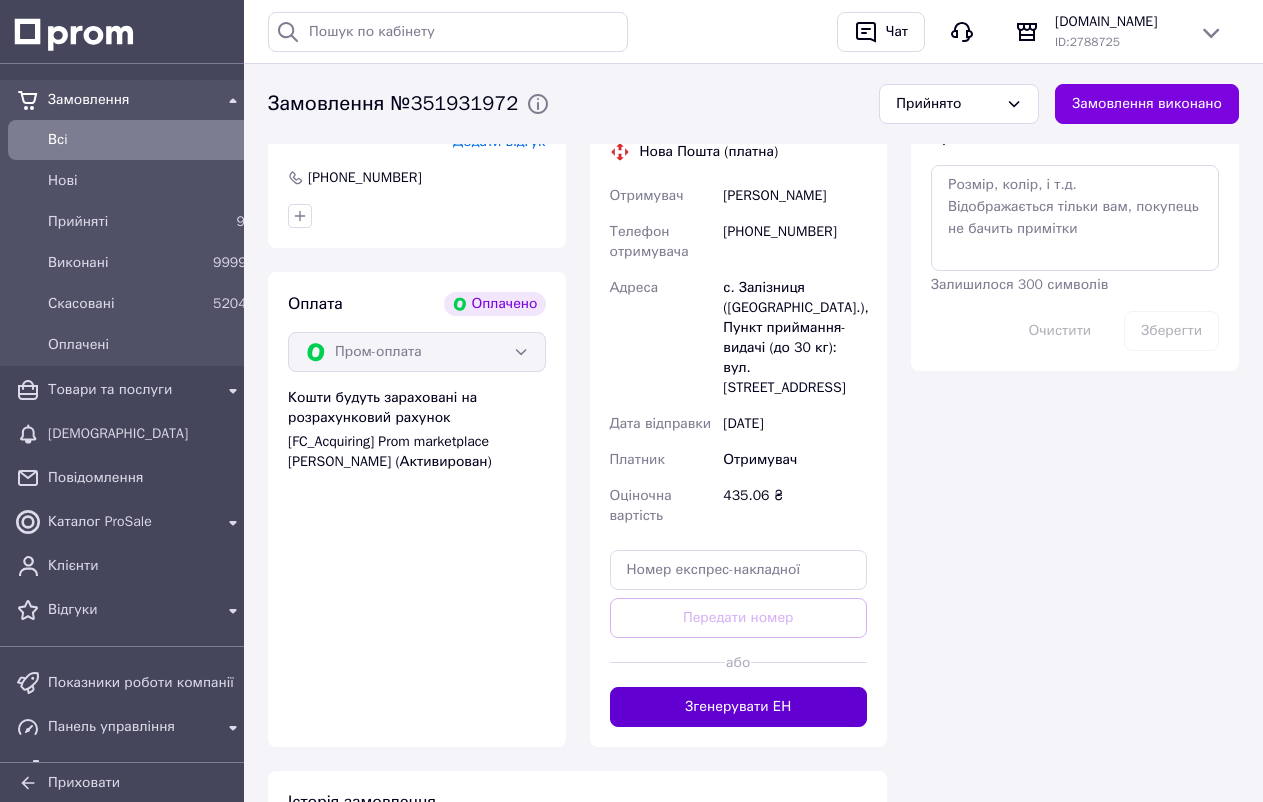 click on "Згенерувати ЕН" at bounding box center (739, 707) 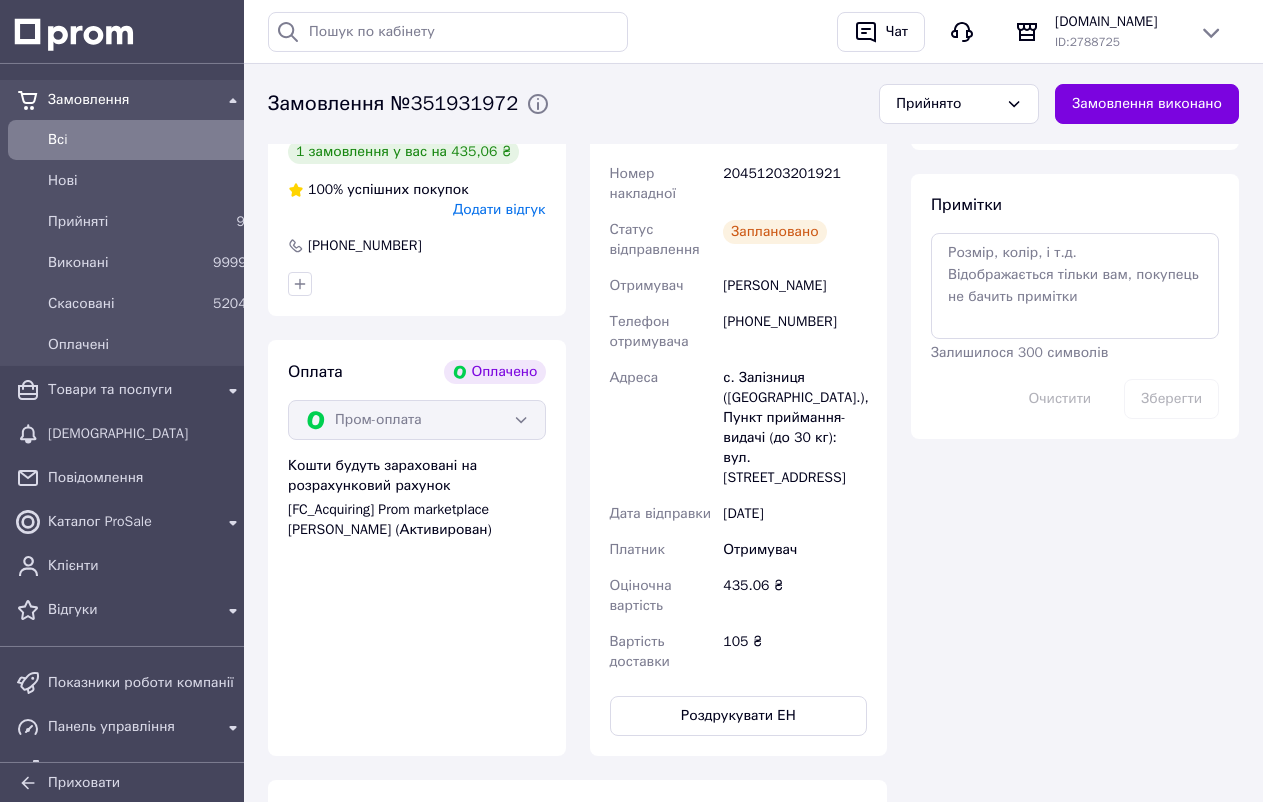 scroll, scrollTop: 1122, scrollLeft: 0, axis: vertical 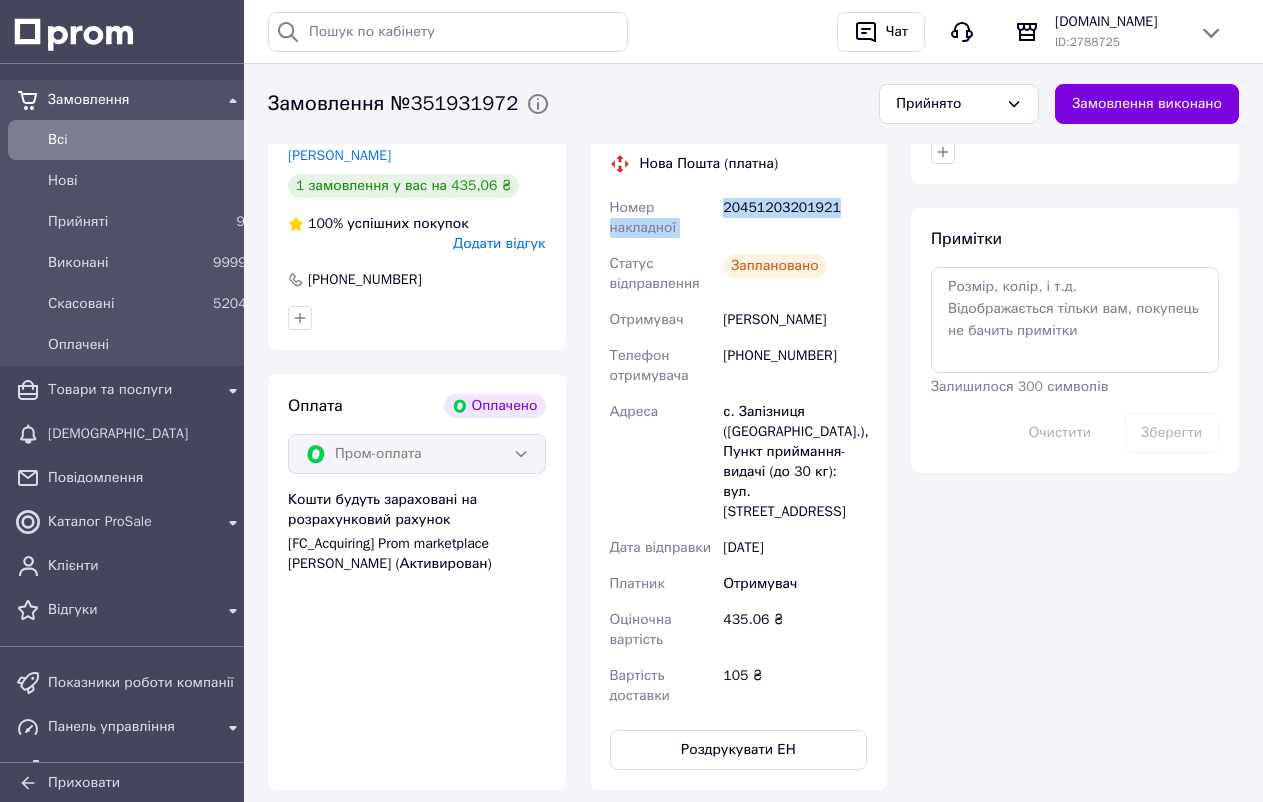 drag, startPoint x: 850, startPoint y: 167, endPoint x: 715, endPoint y: 164, distance: 135.03333 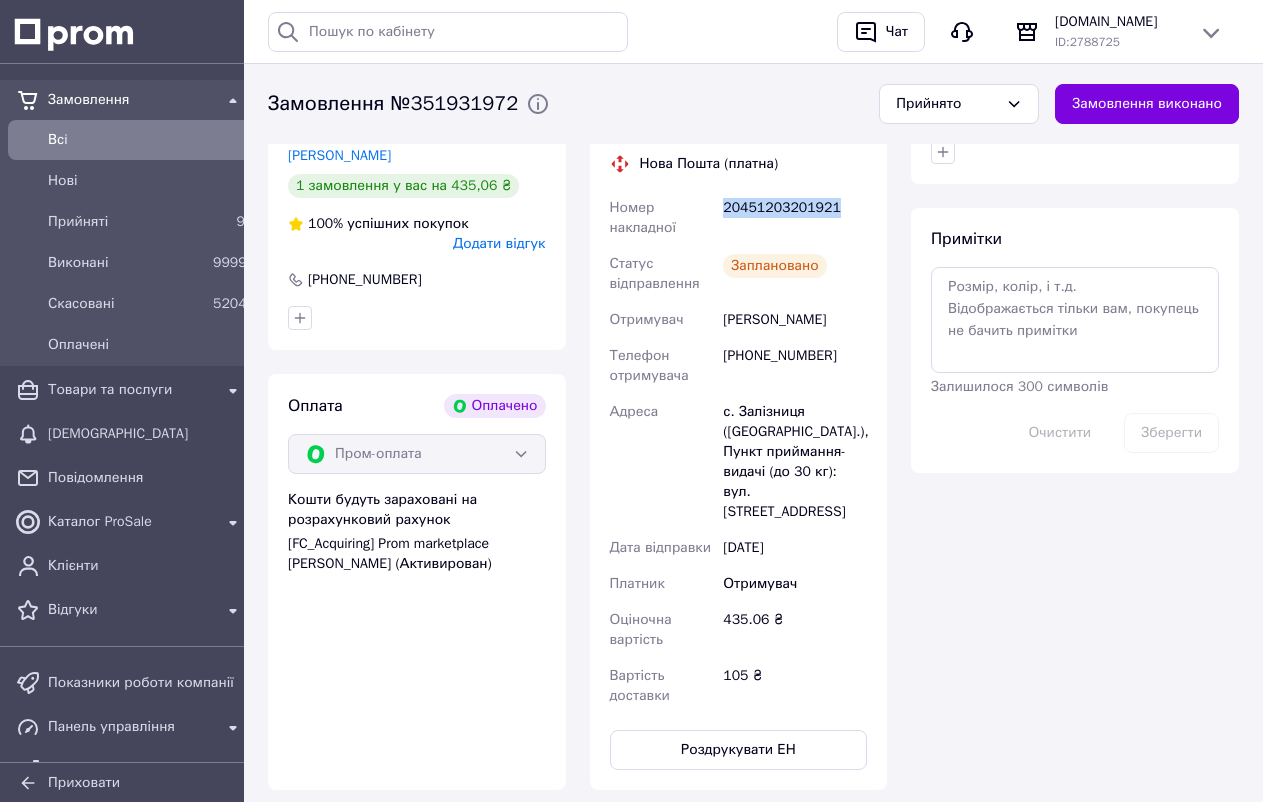 drag, startPoint x: 726, startPoint y: 164, endPoint x: 856, endPoint y: 164, distance: 130 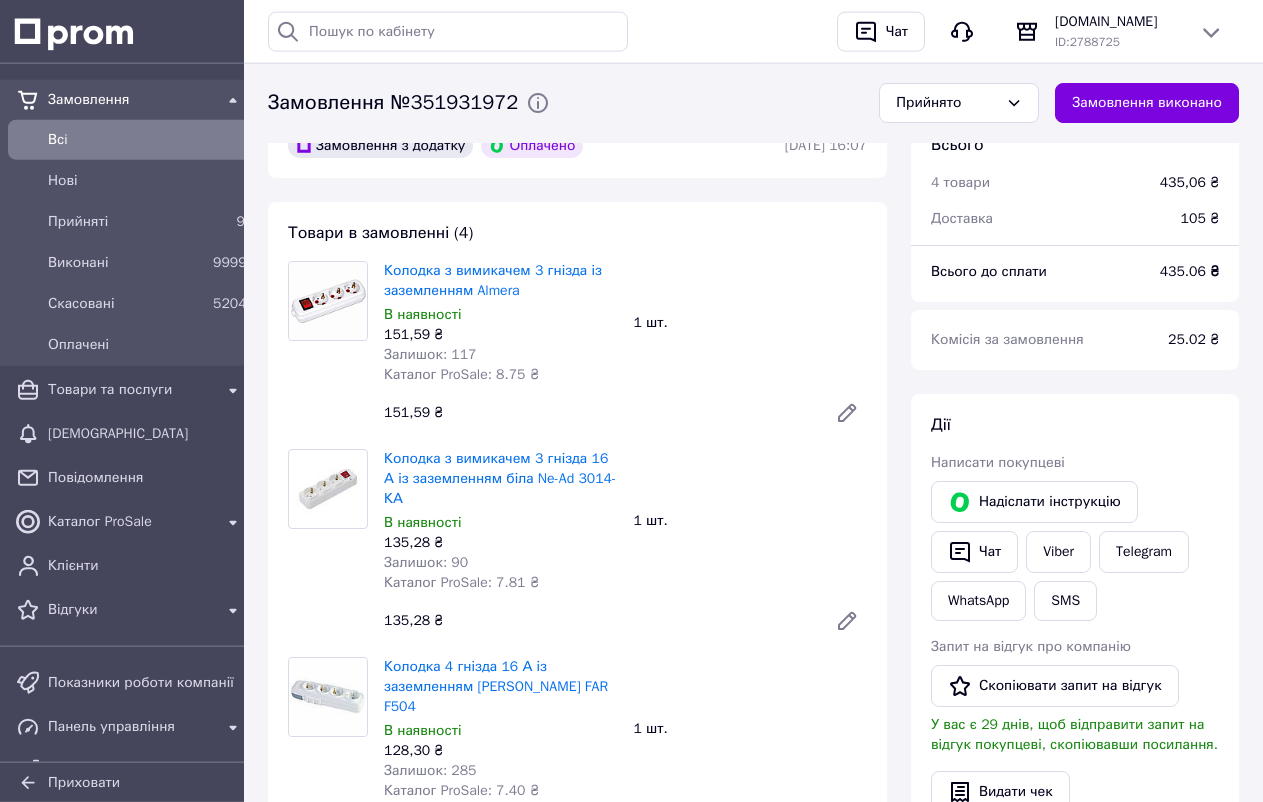 scroll, scrollTop: 102, scrollLeft: 0, axis: vertical 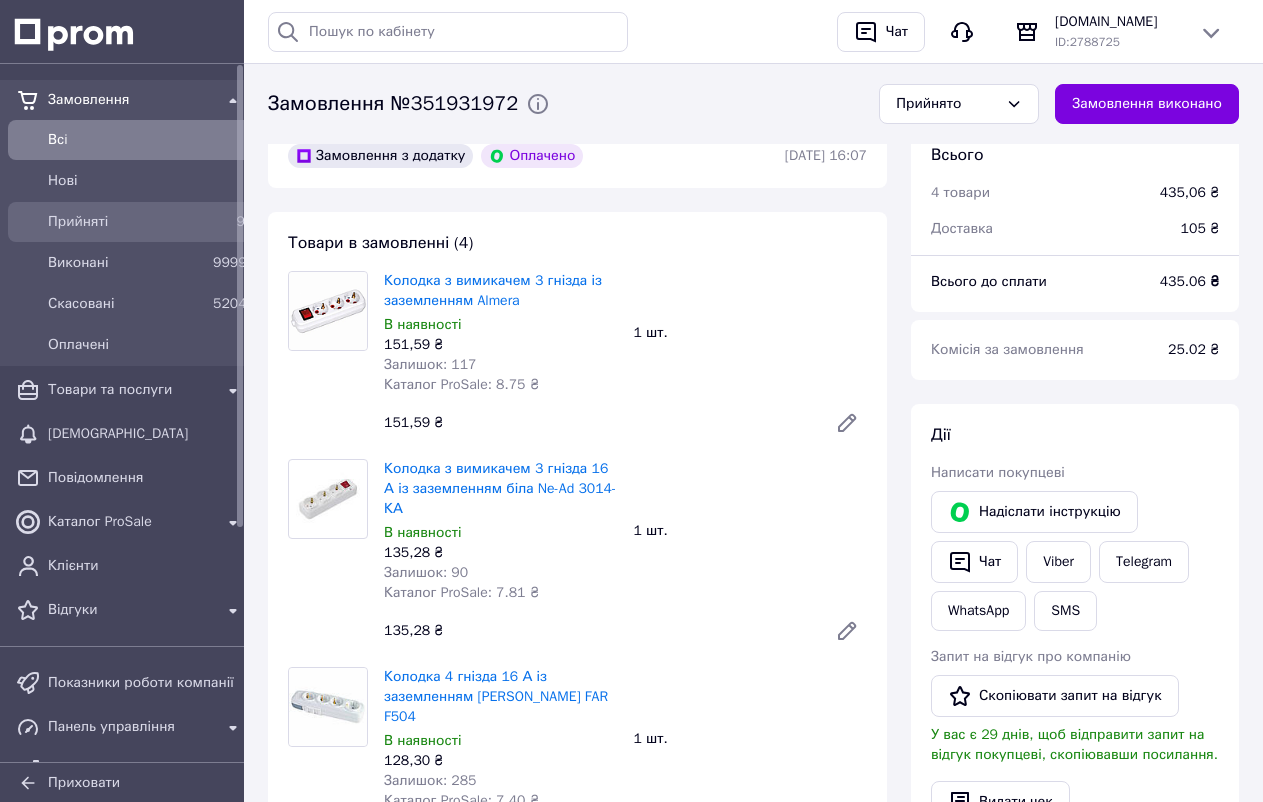 click on "Прийняті" at bounding box center (126, 222) 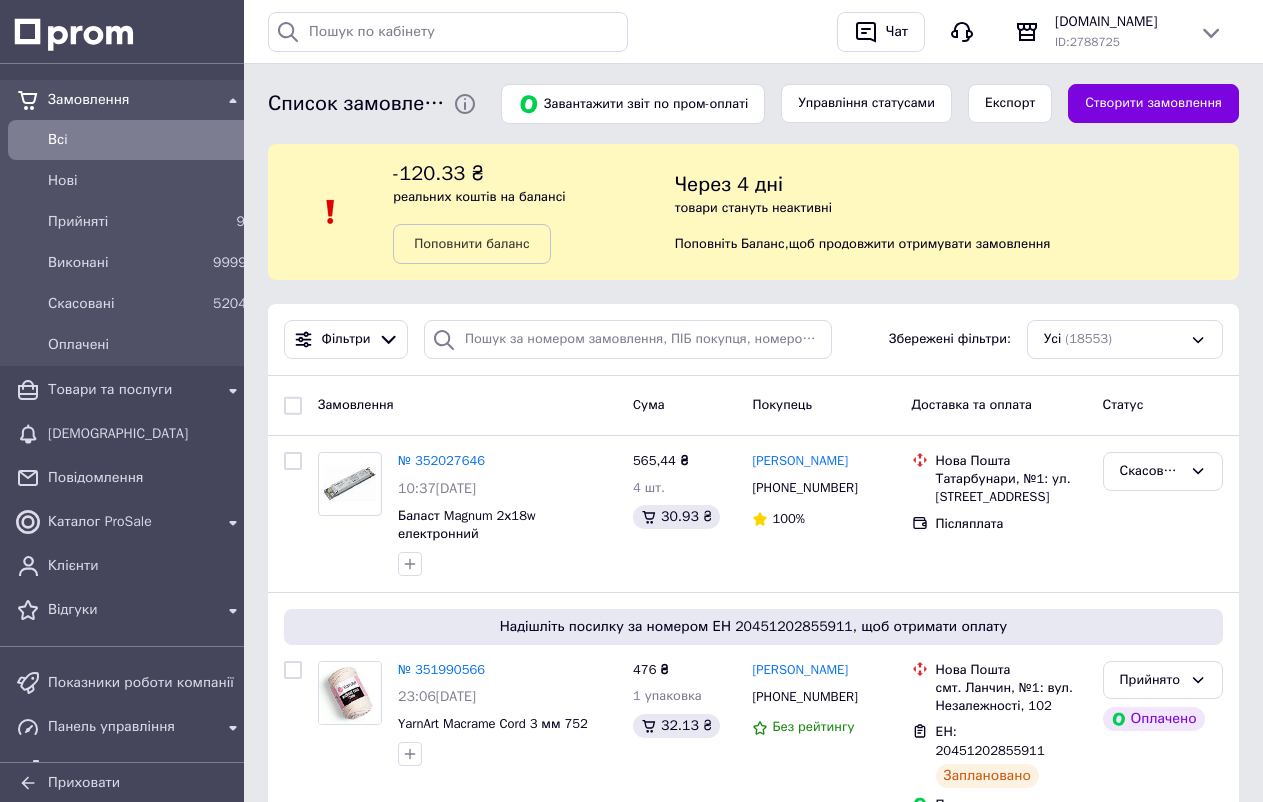 scroll, scrollTop: 4149, scrollLeft: 0, axis: vertical 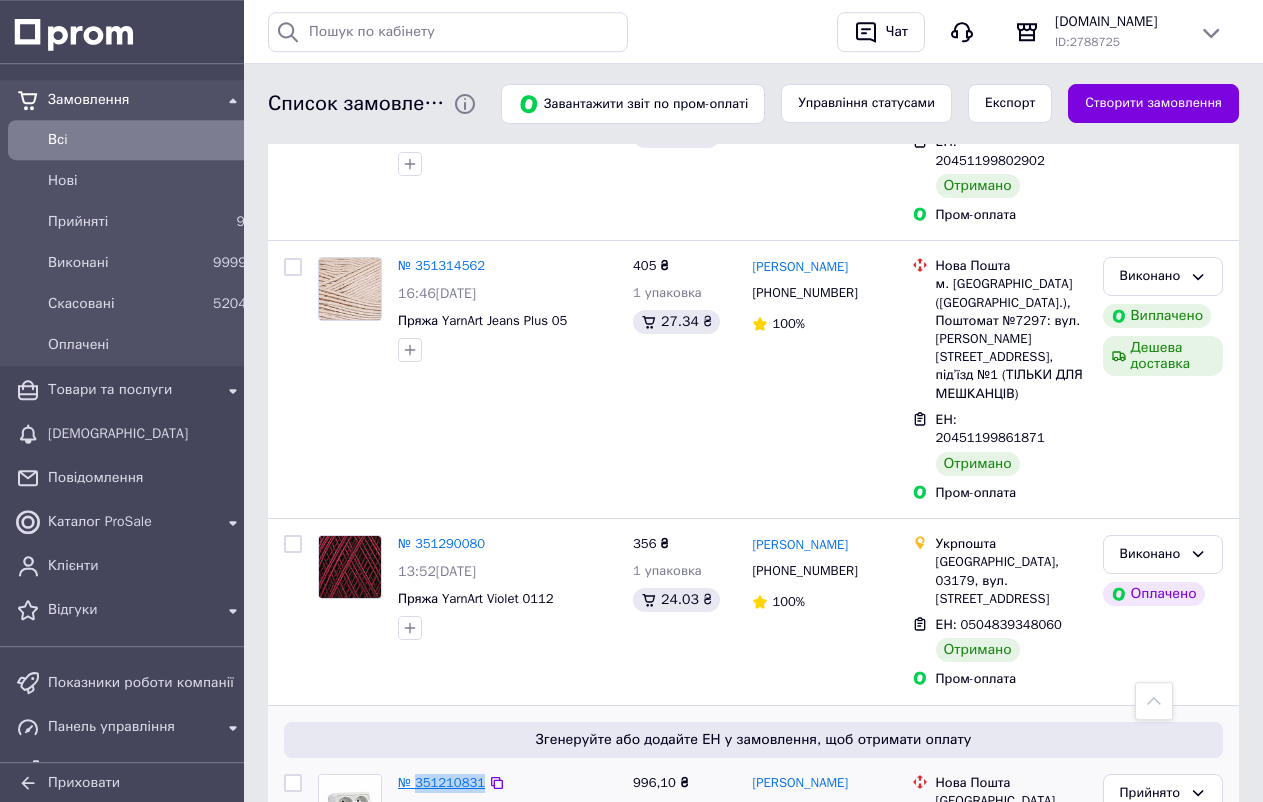 click on "№ 351210831" at bounding box center (441, 782) 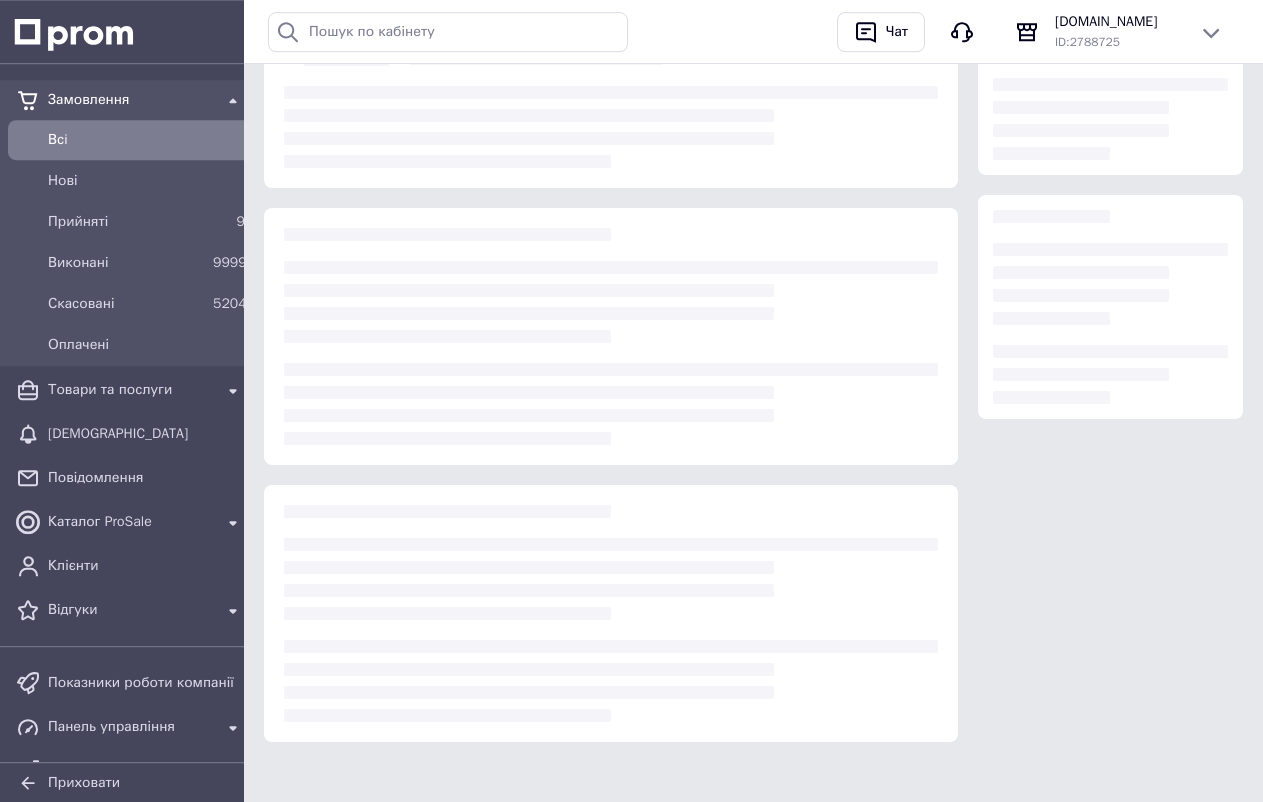 scroll, scrollTop: 156, scrollLeft: 0, axis: vertical 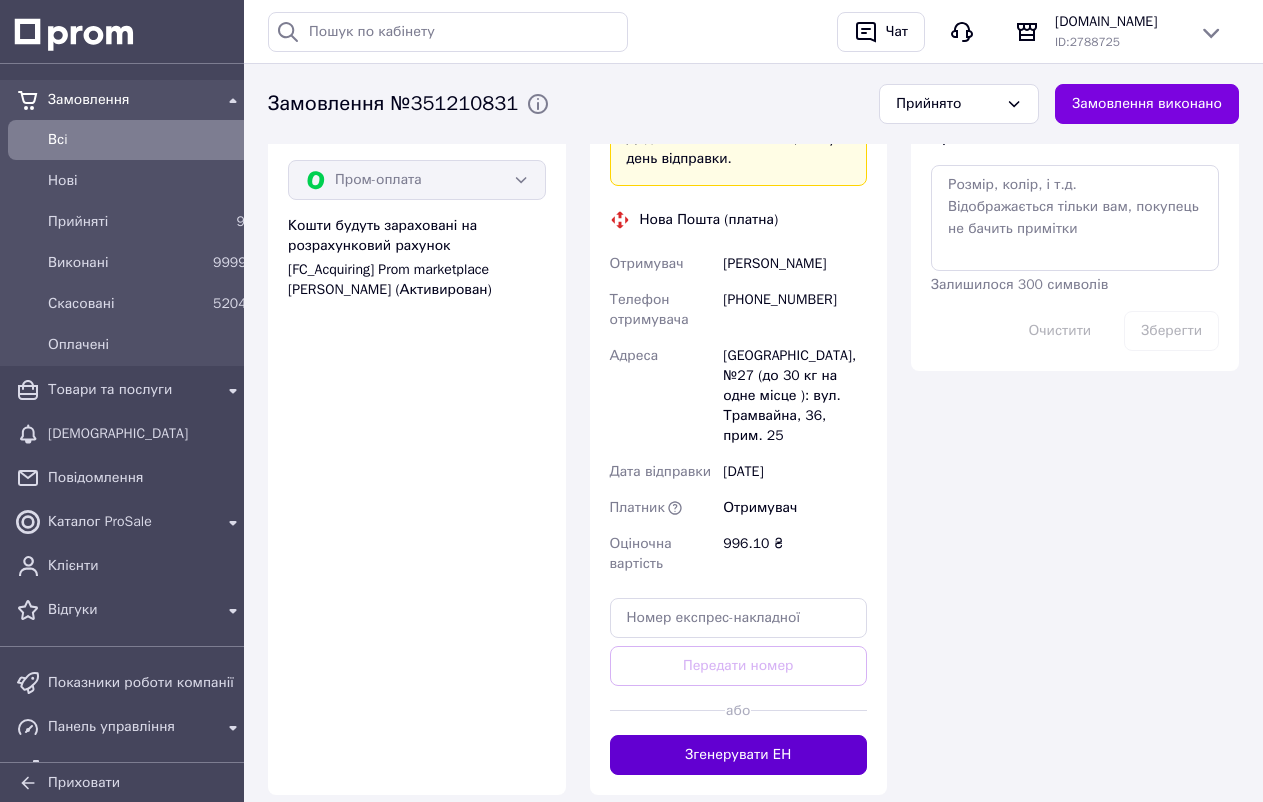click on "Згенерувати ЕН" at bounding box center [739, 755] 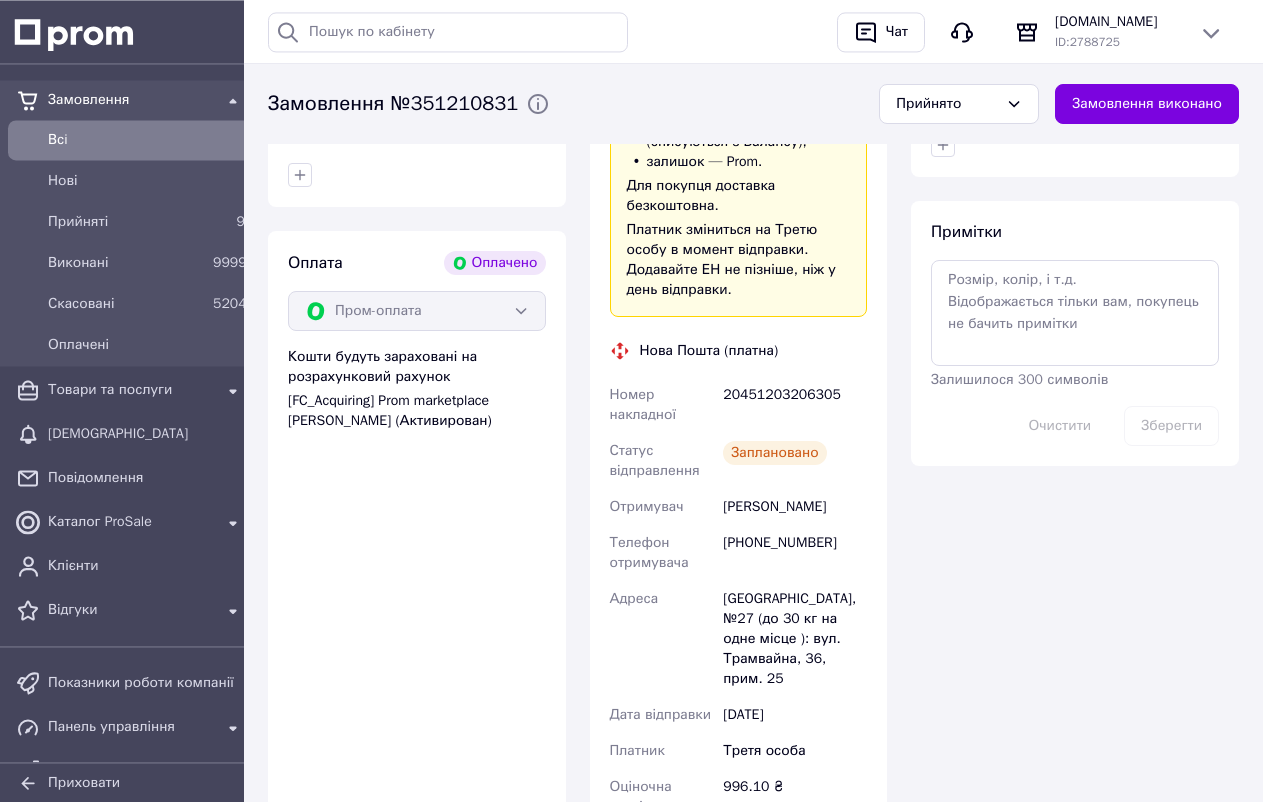 scroll, scrollTop: 1020, scrollLeft: 0, axis: vertical 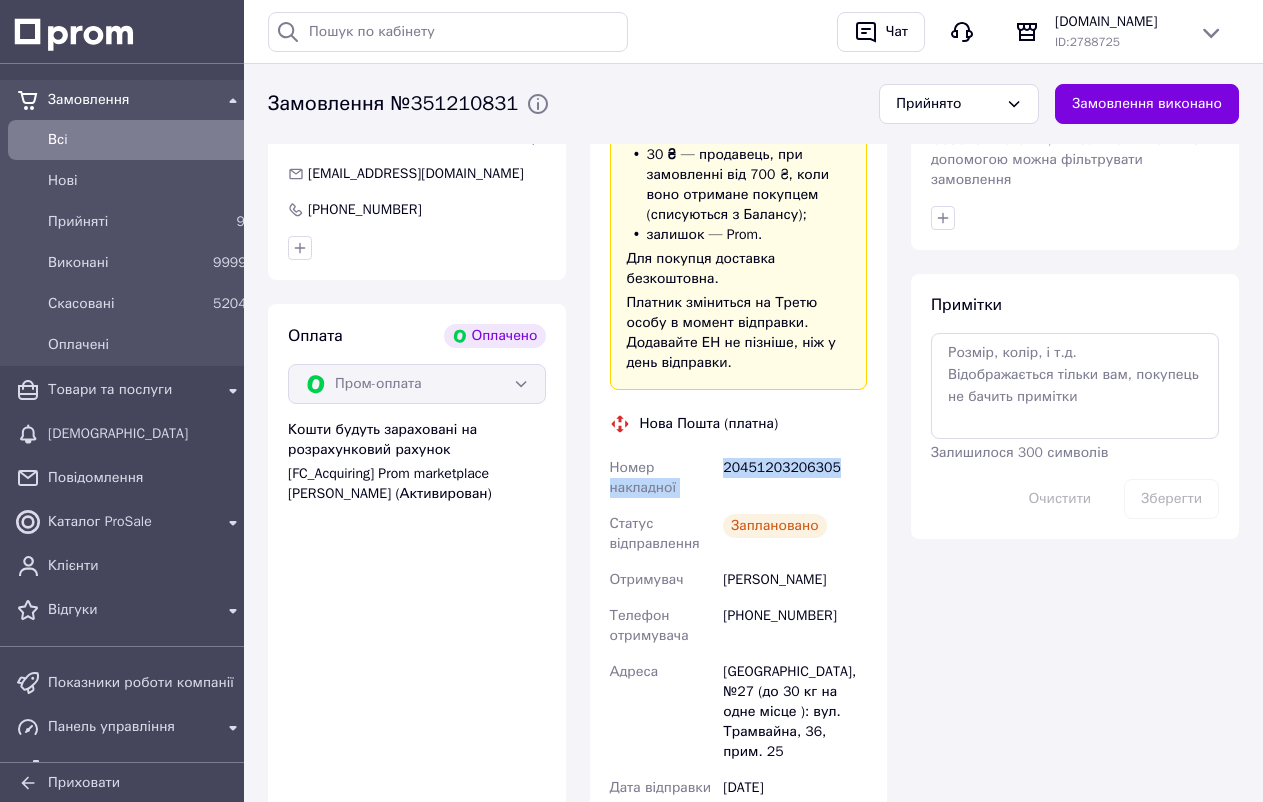 drag, startPoint x: 842, startPoint y: 431, endPoint x: 715, endPoint y: 422, distance: 127.3185 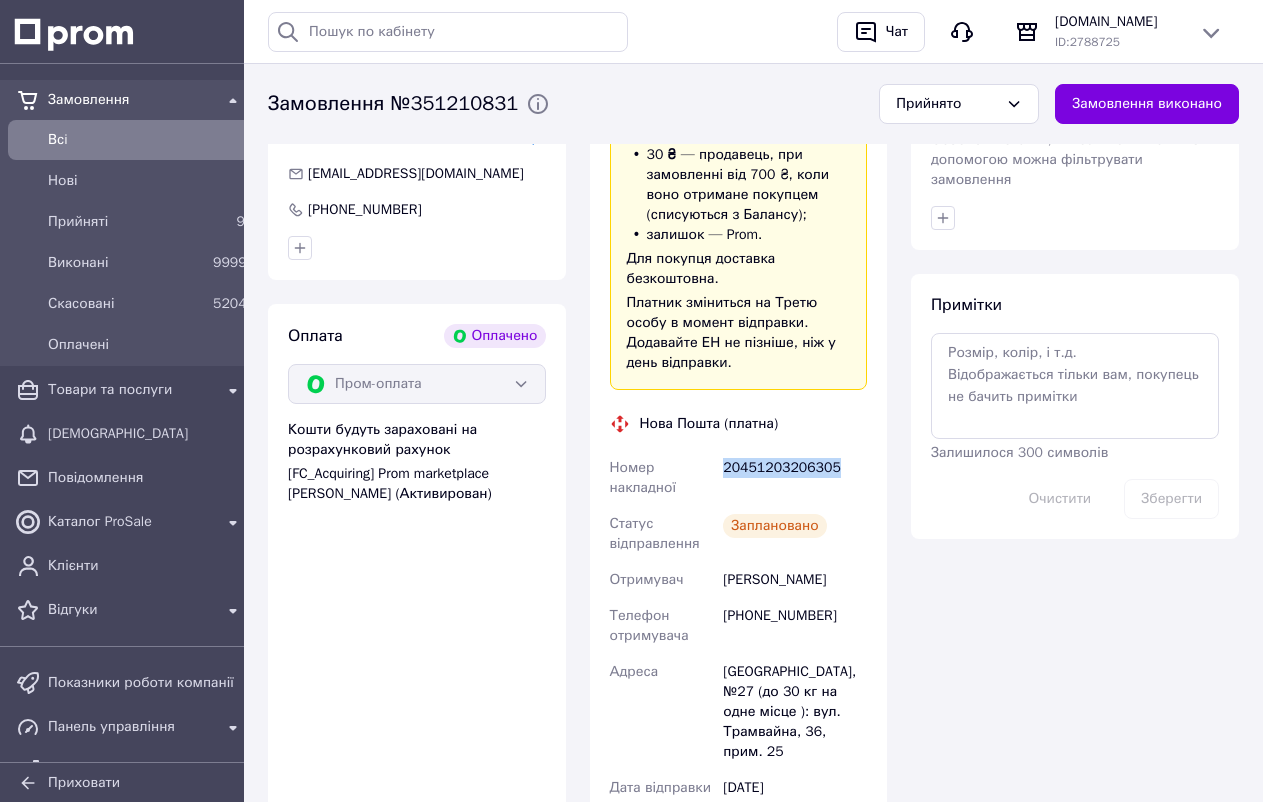 drag, startPoint x: 724, startPoint y: 427, endPoint x: 859, endPoint y: 427, distance: 135 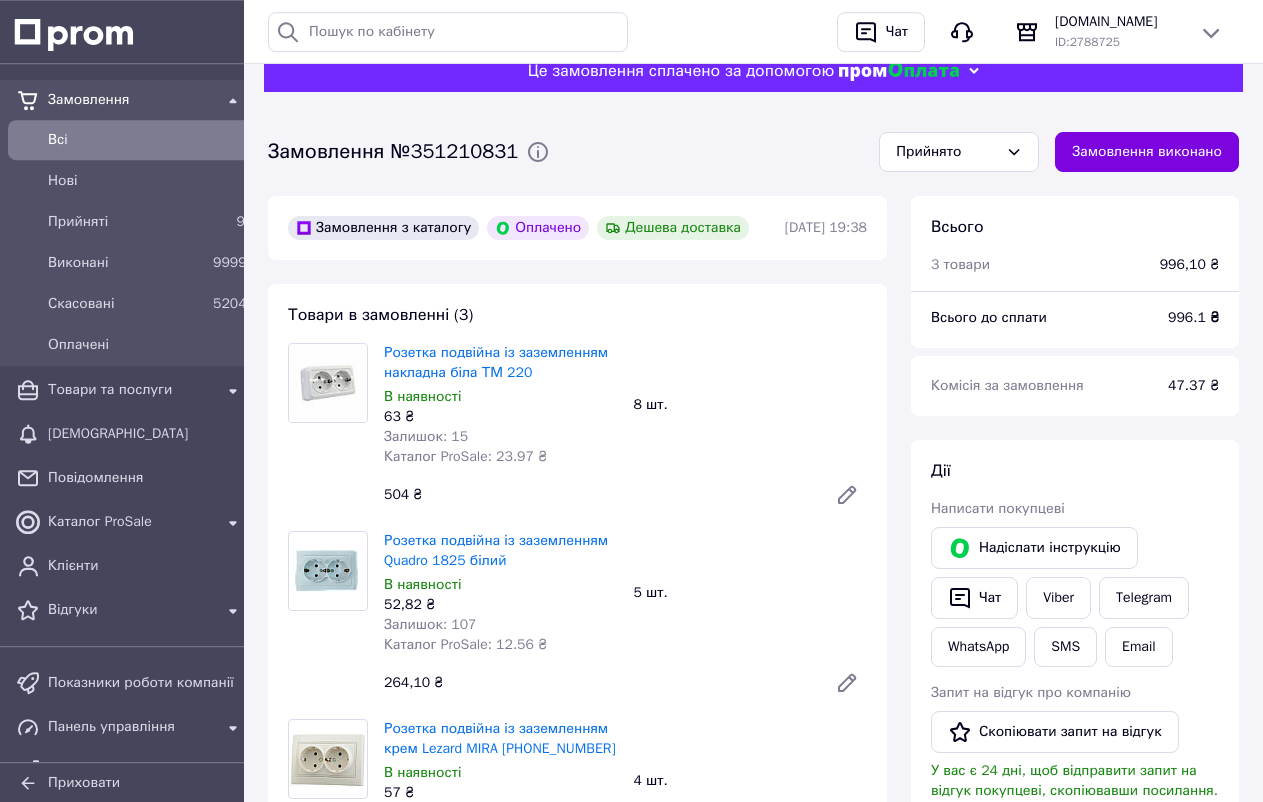 scroll, scrollTop: 0, scrollLeft: 0, axis: both 